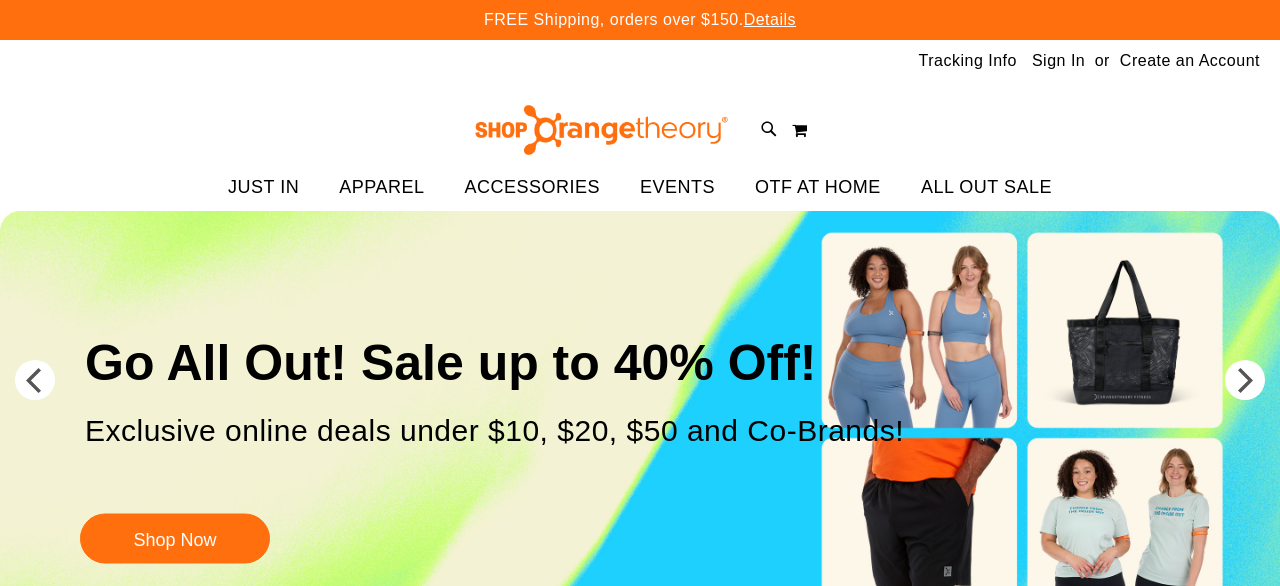 scroll, scrollTop: 0, scrollLeft: 0, axis: both 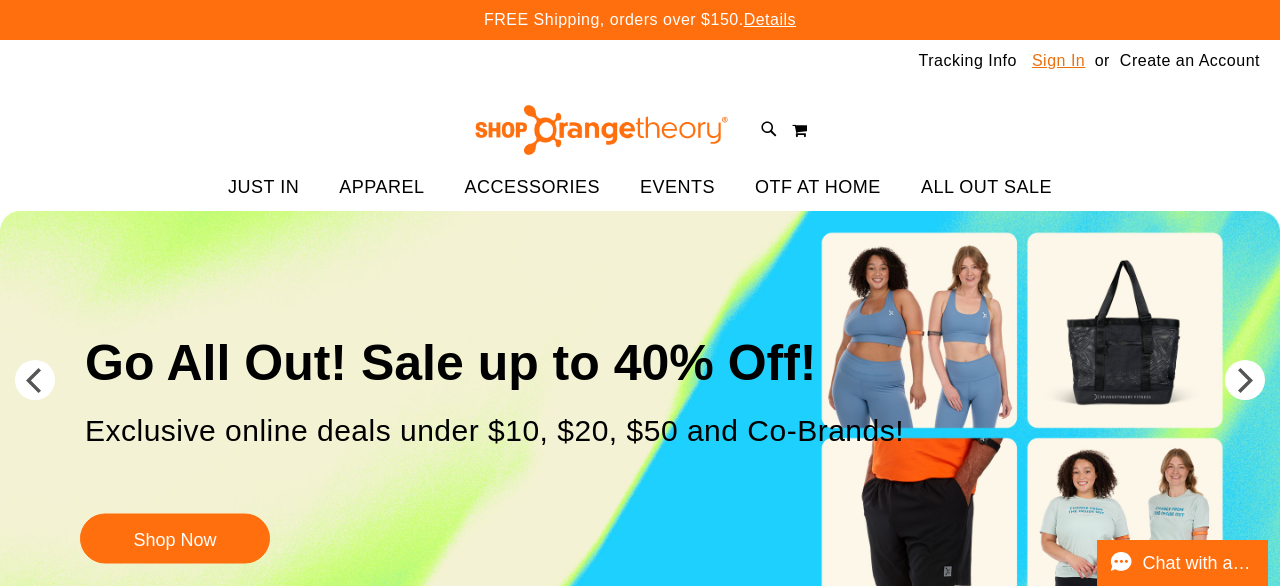 type on "**********" 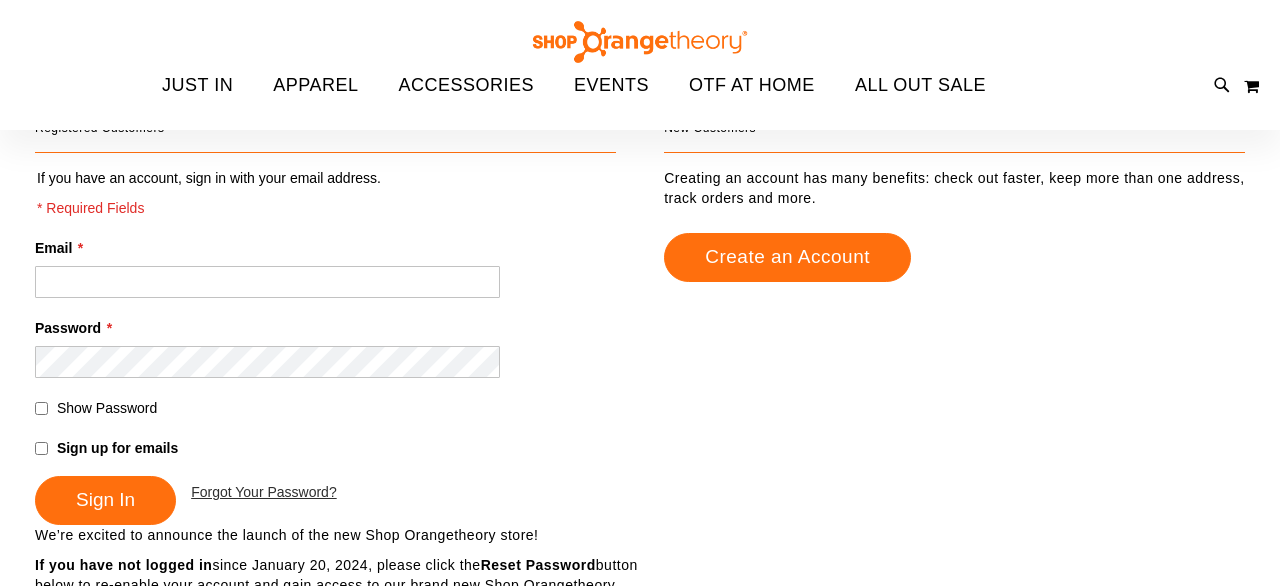 scroll, scrollTop: 168, scrollLeft: 0, axis: vertical 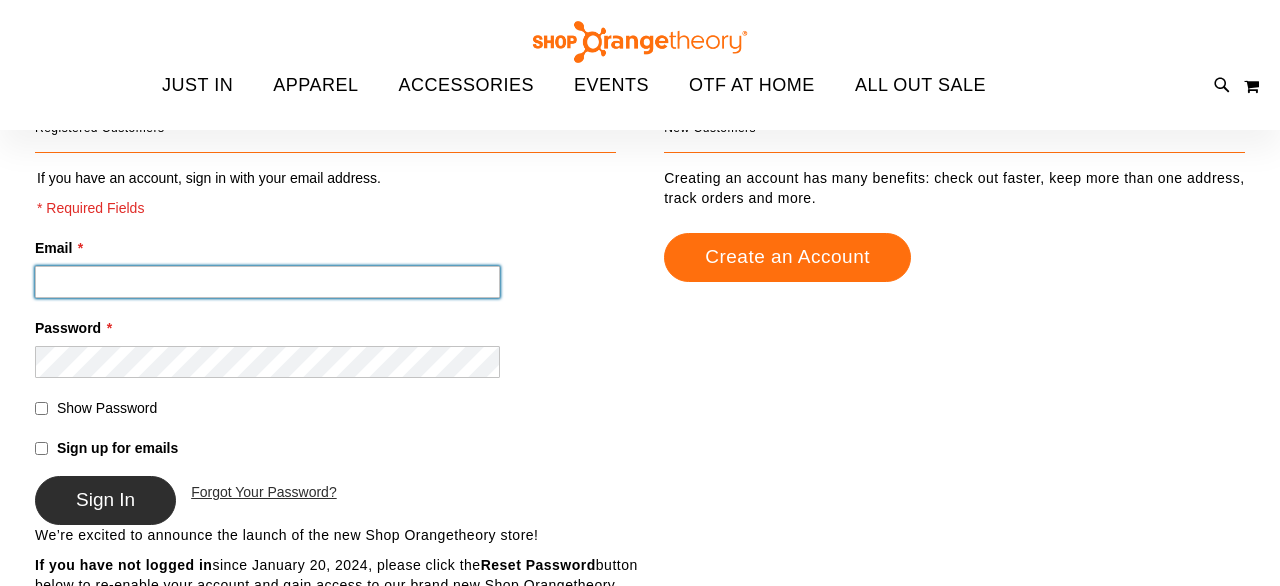 type on "**********" 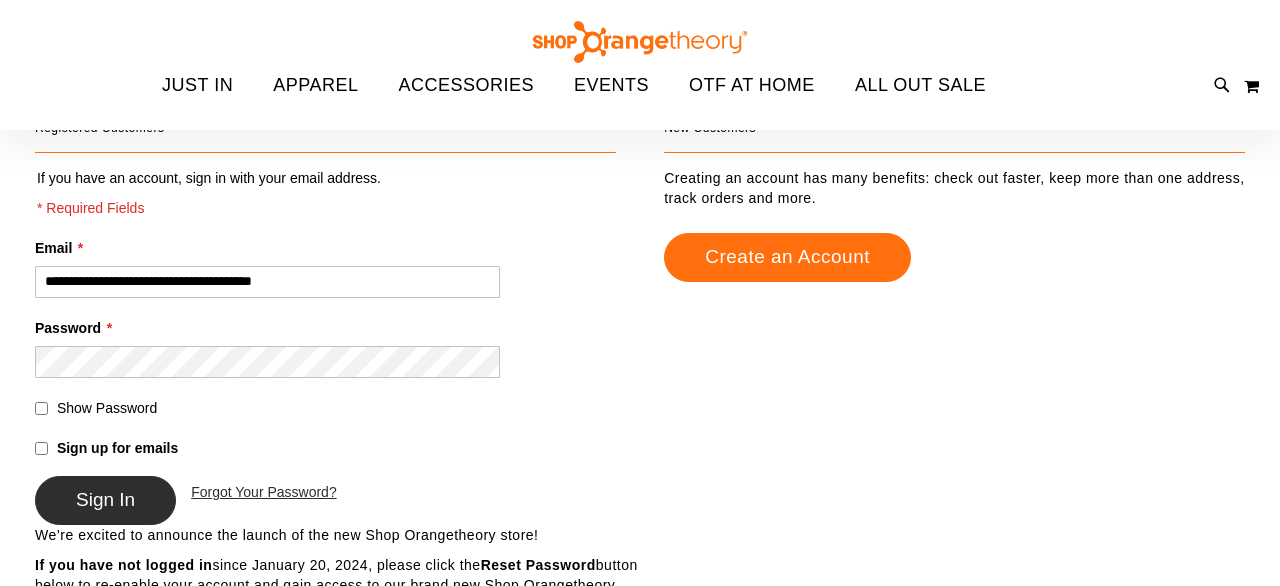 type on "**********" 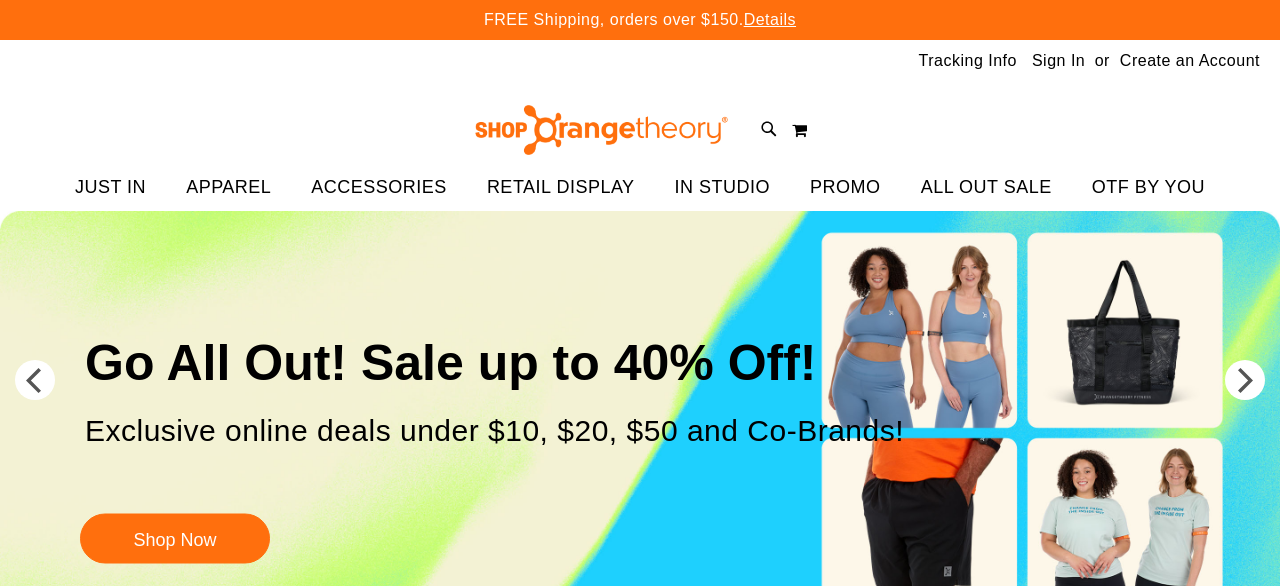 scroll, scrollTop: 0, scrollLeft: 0, axis: both 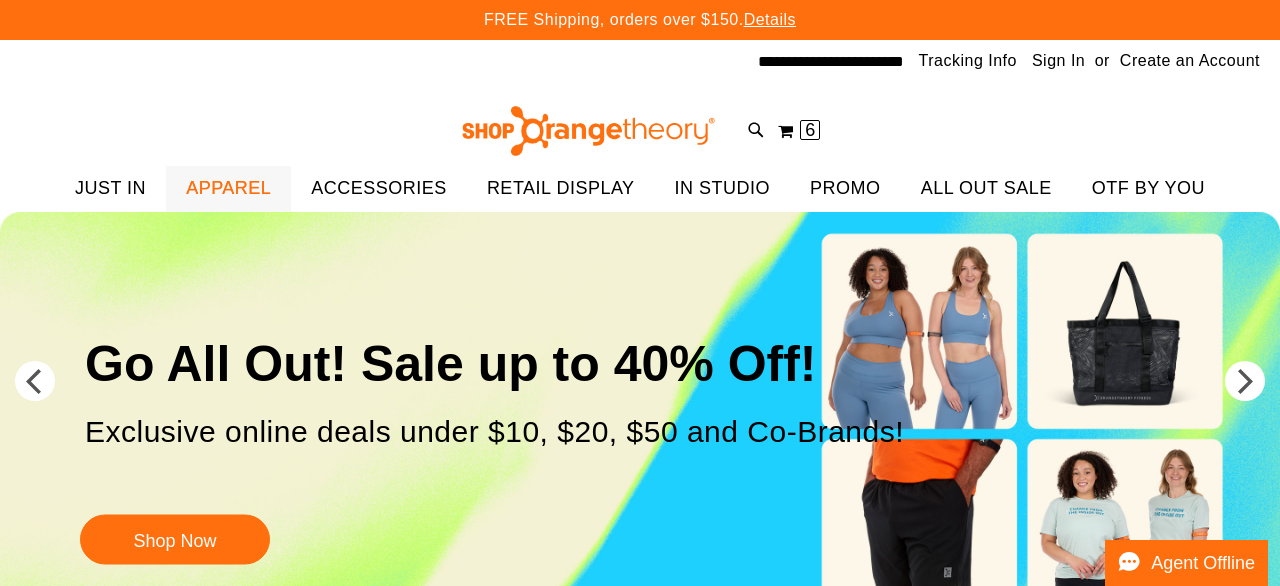 type on "**********" 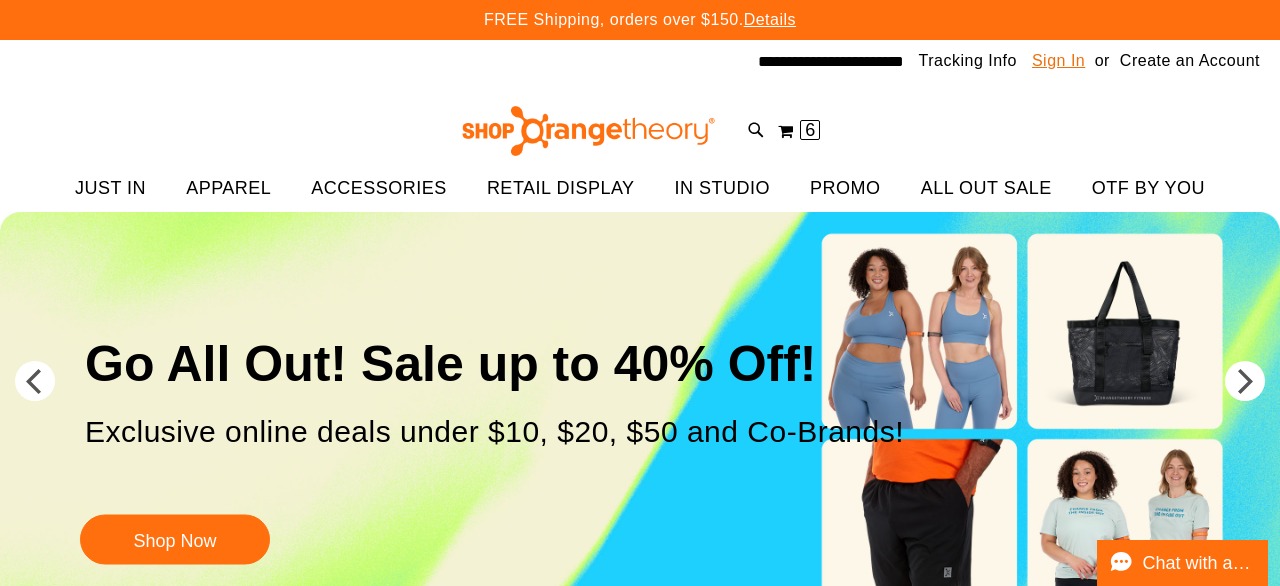 click on "Sign In" at bounding box center [1058, 61] 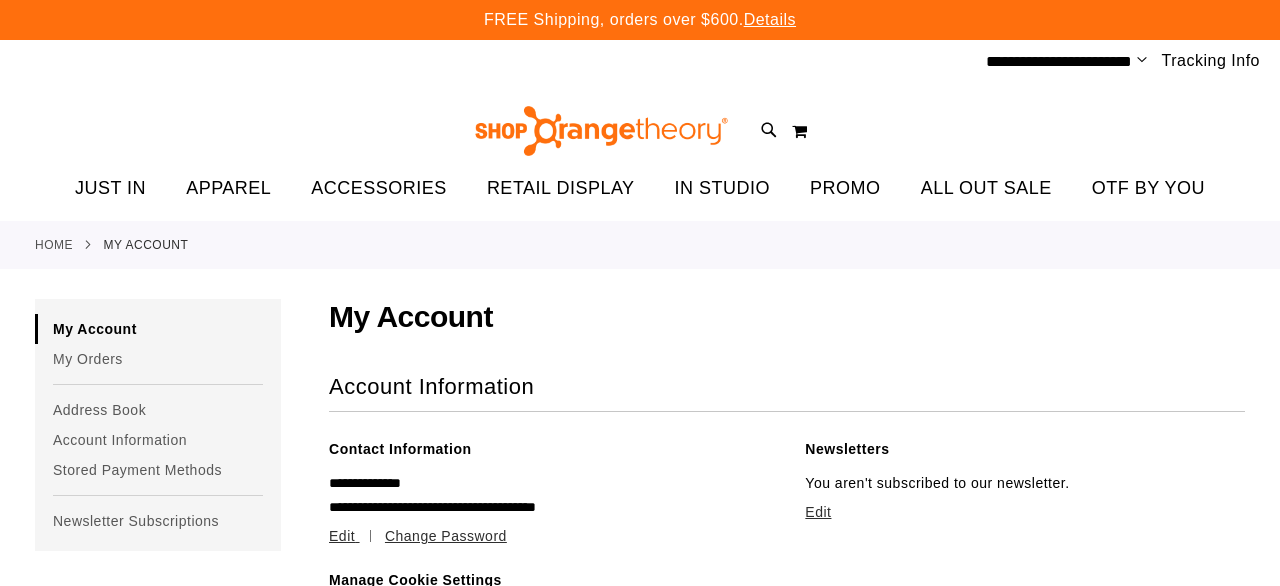 scroll, scrollTop: 0, scrollLeft: 0, axis: both 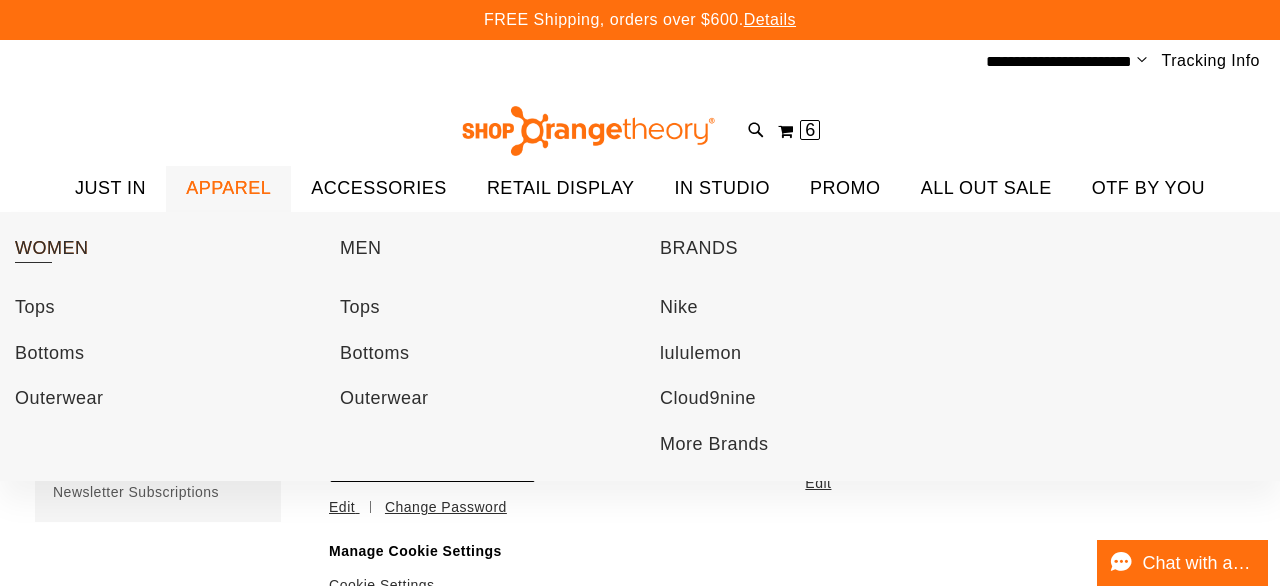 type on "**********" 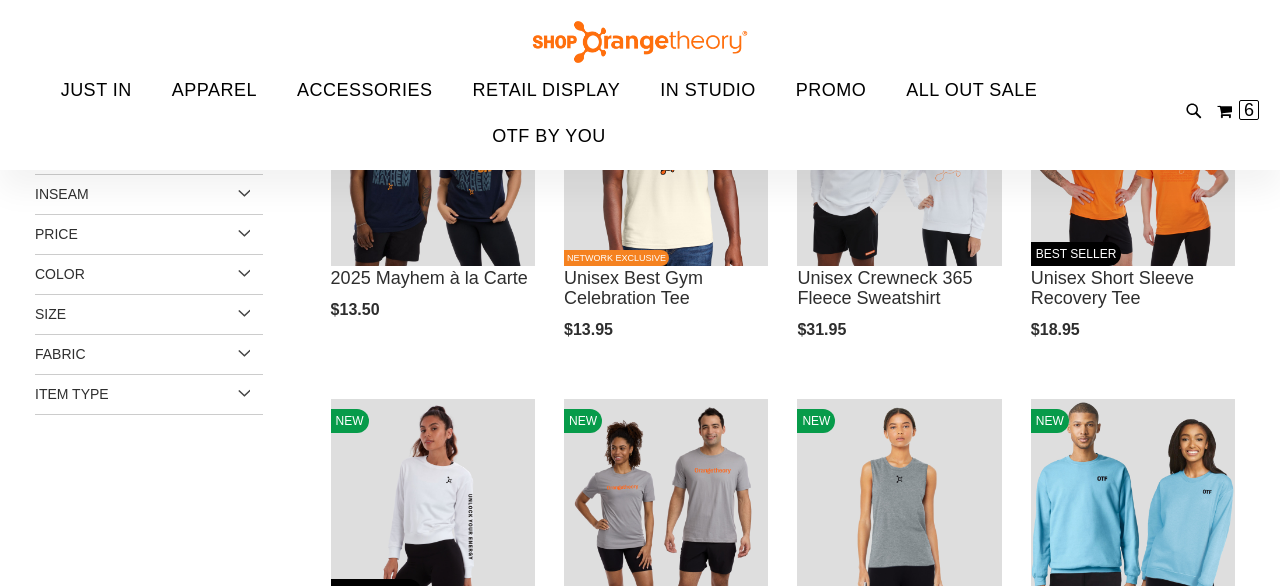 scroll, scrollTop: 7, scrollLeft: 0, axis: vertical 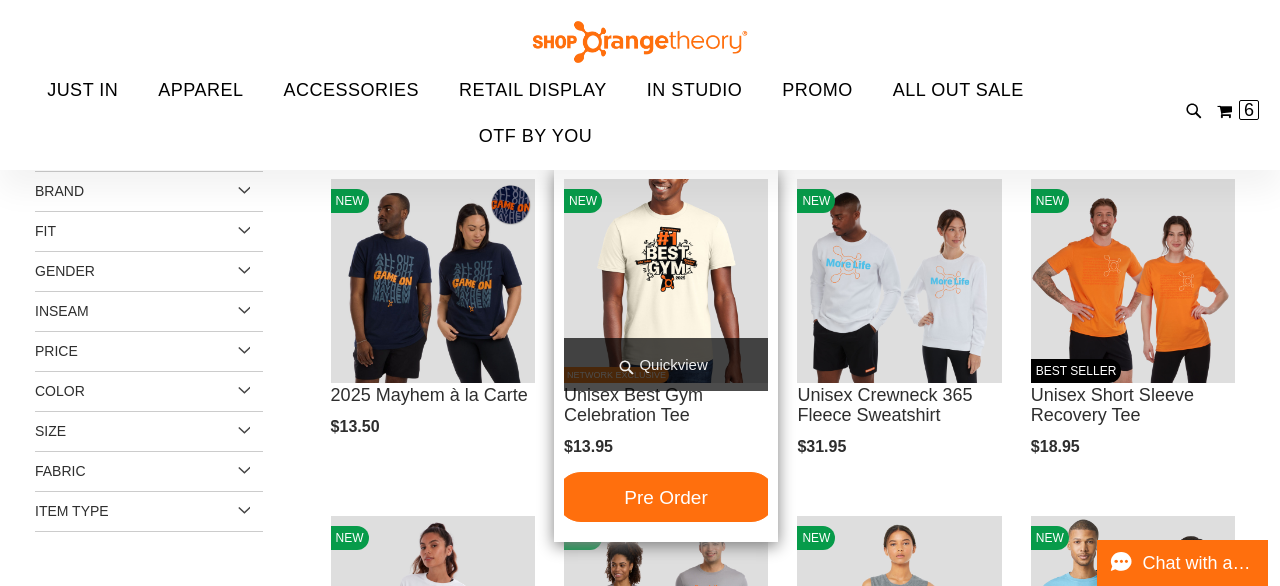 type on "**********" 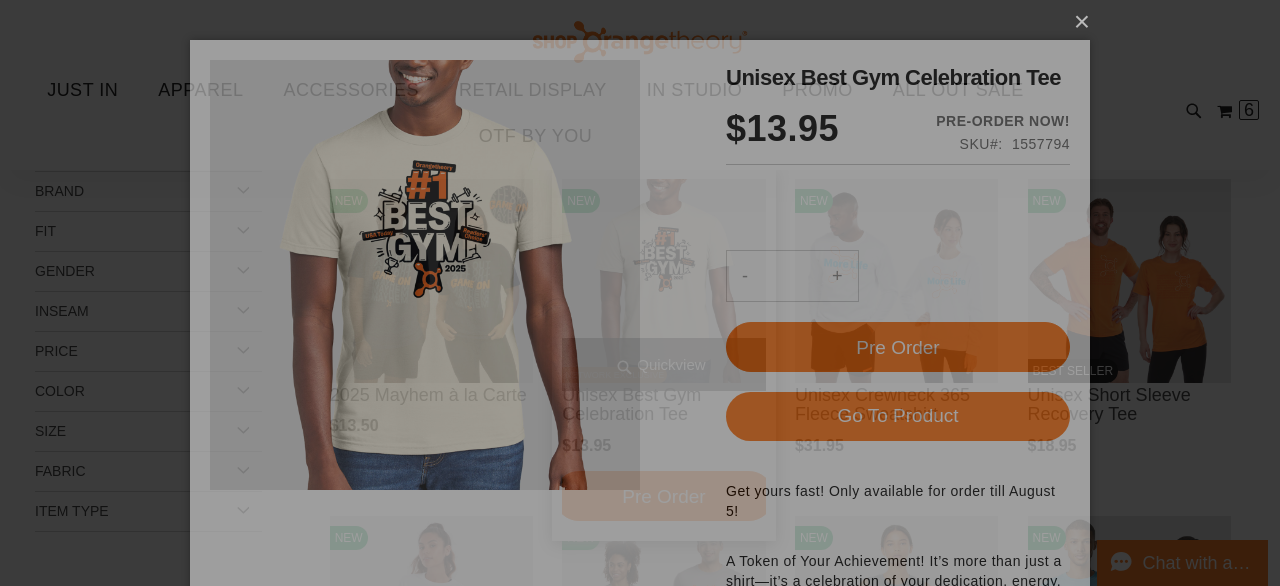 scroll, scrollTop: 0, scrollLeft: 0, axis: both 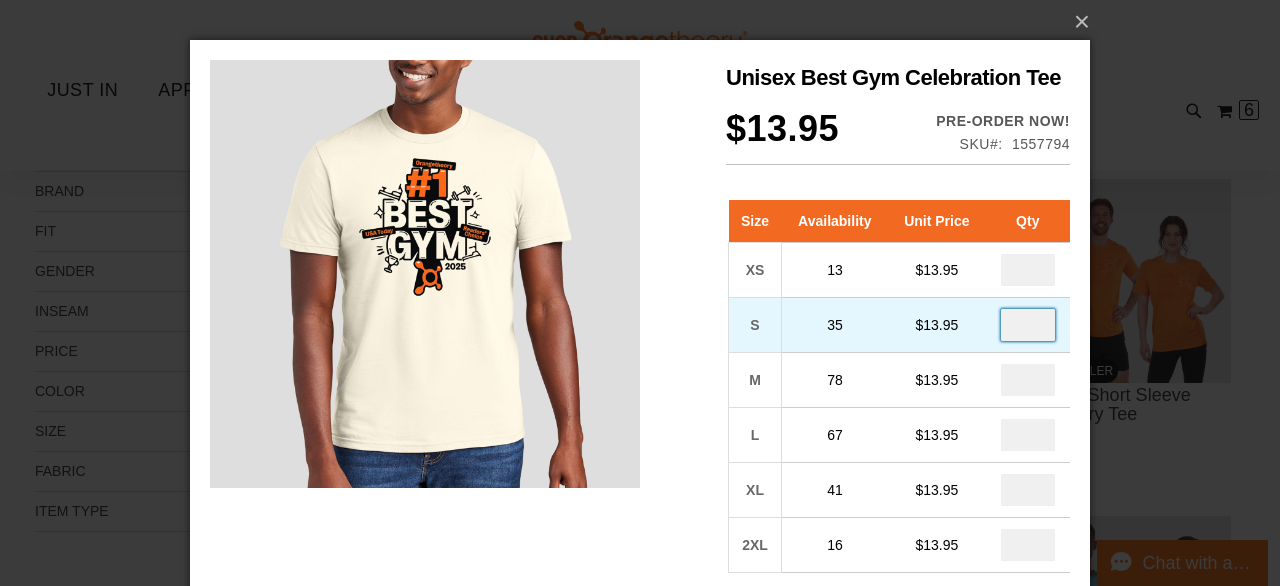 drag, startPoint x: 1041, startPoint y: 322, endPoint x: 1011, endPoint y: 318, distance: 30.265491 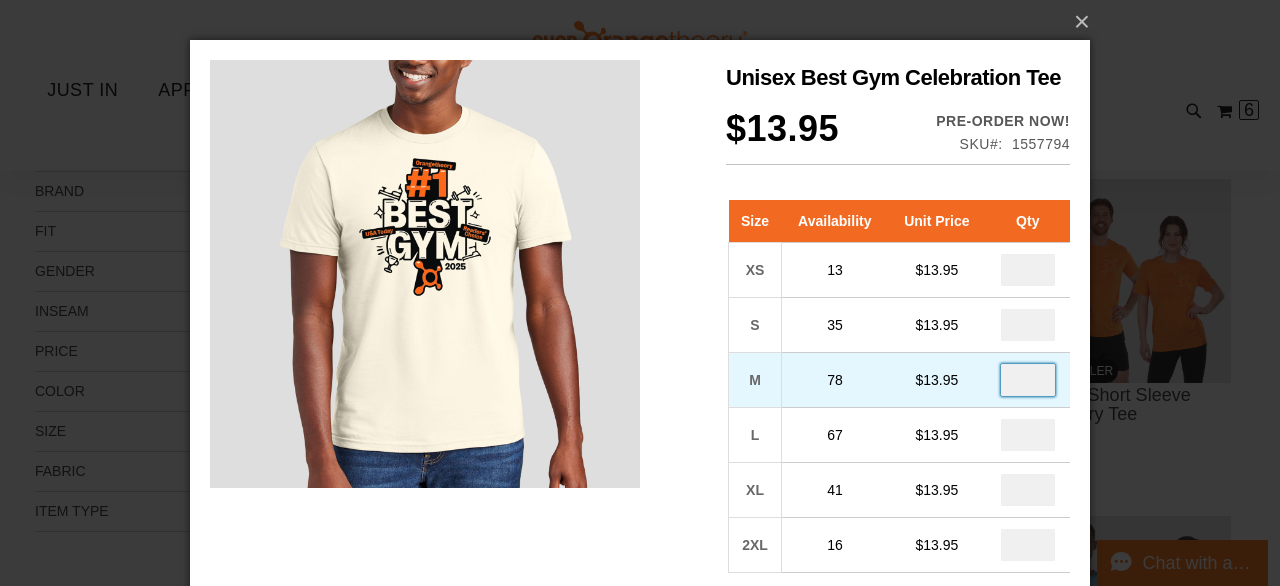drag, startPoint x: 1042, startPoint y: 384, endPoint x: 1026, endPoint y: 381, distance: 16.27882 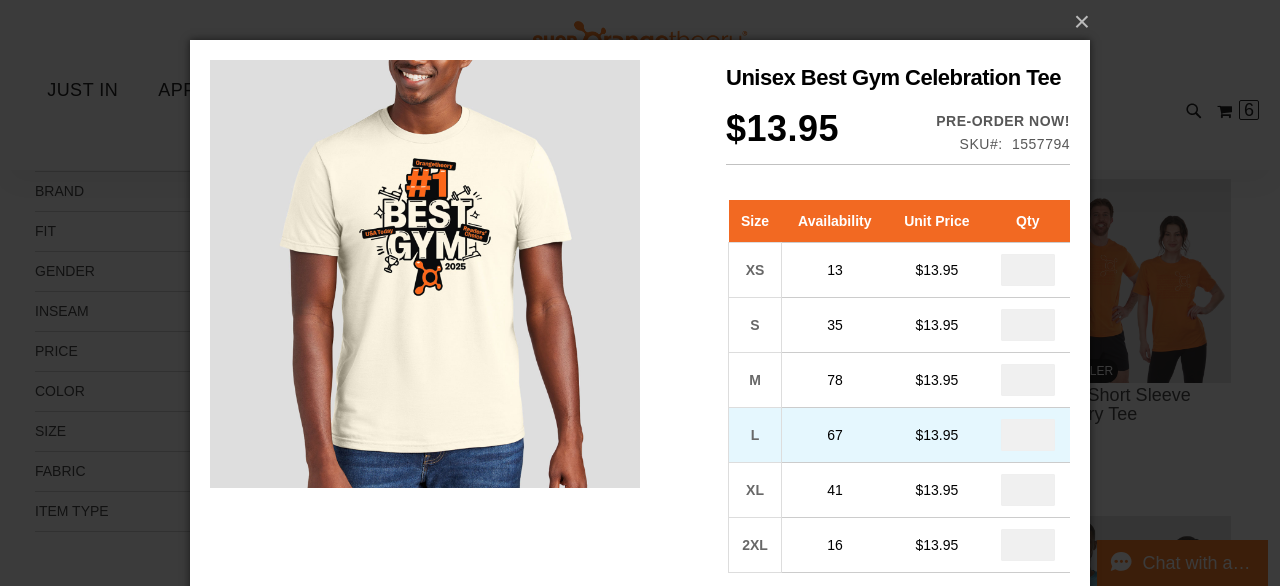 drag, startPoint x: 1038, startPoint y: 440, endPoint x: 1004, endPoint y: 440, distance: 34 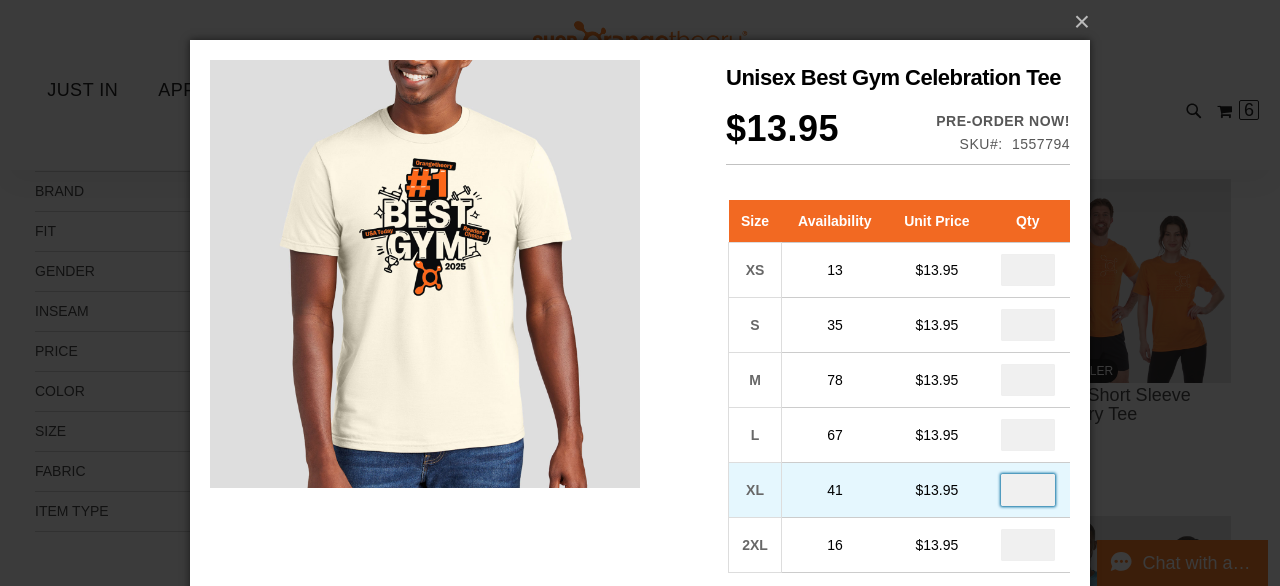 drag, startPoint x: 1034, startPoint y: 495, endPoint x: 1020, endPoint y: 493, distance: 14.142136 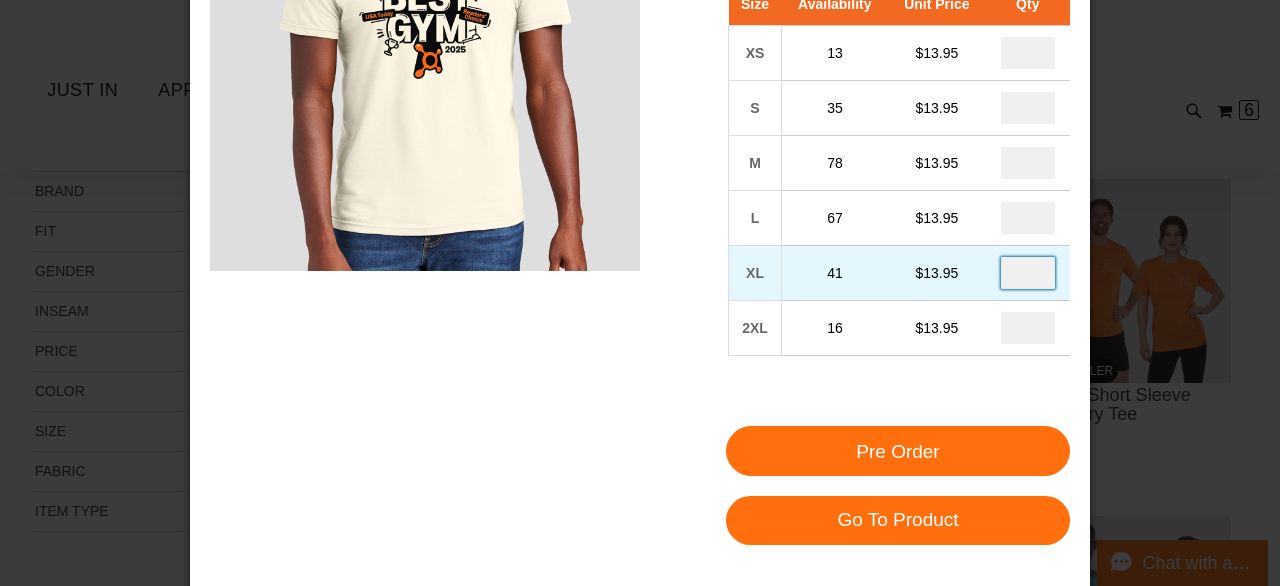 scroll, scrollTop: 232, scrollLeft: 0, axis: vertical 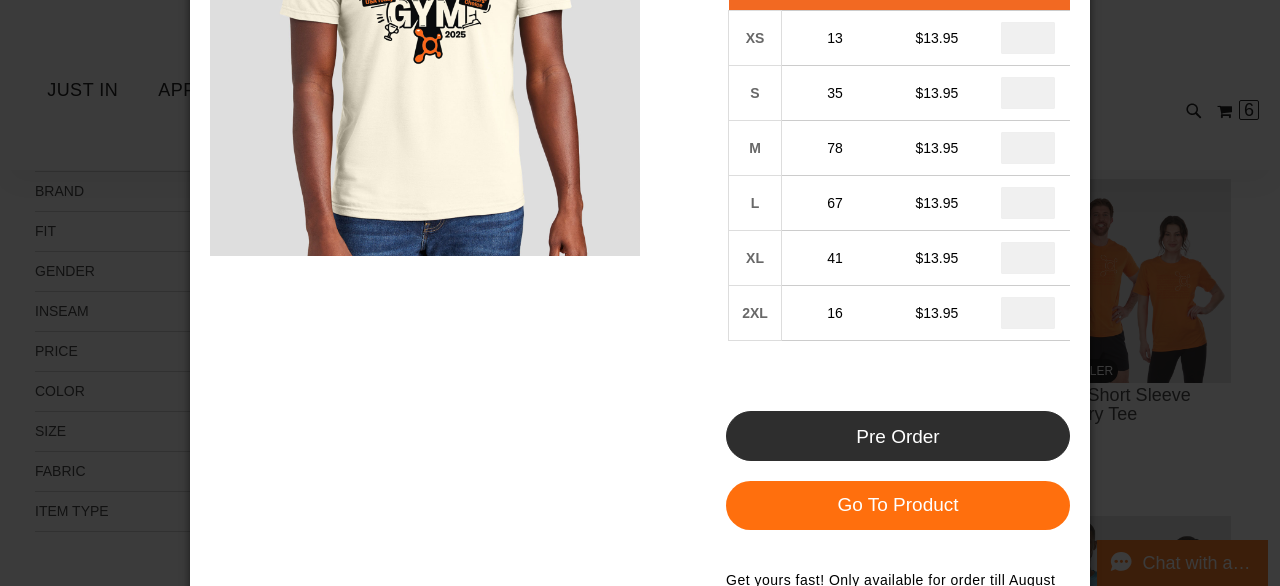 type on "*" 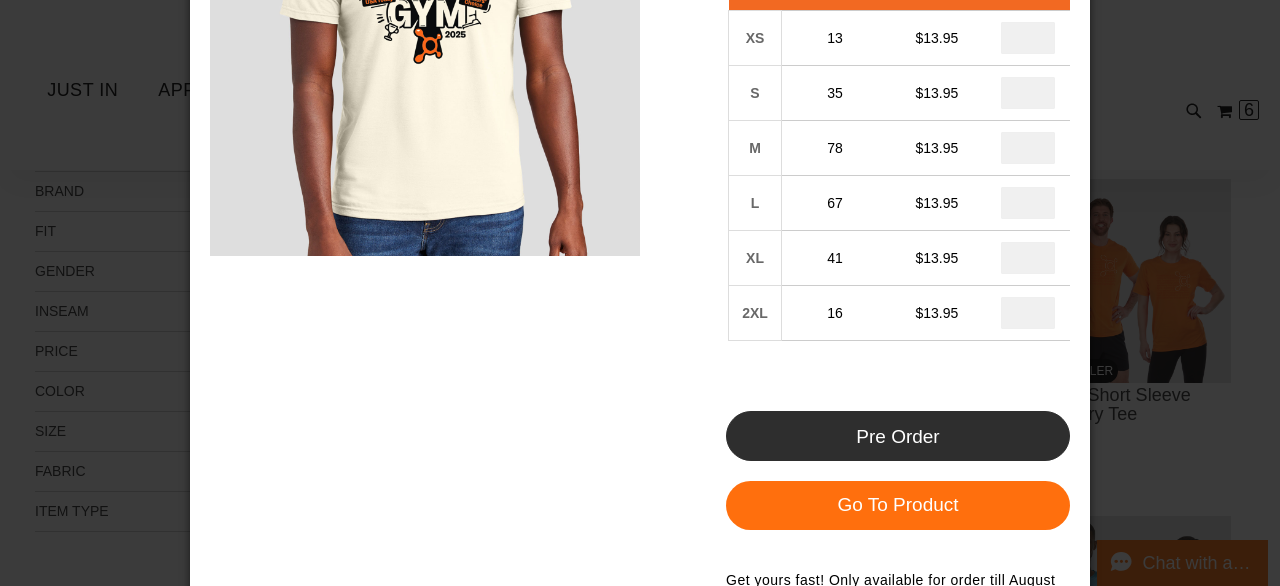 scroll, scrollTop: 0, scrollLeft: 0, axis: both 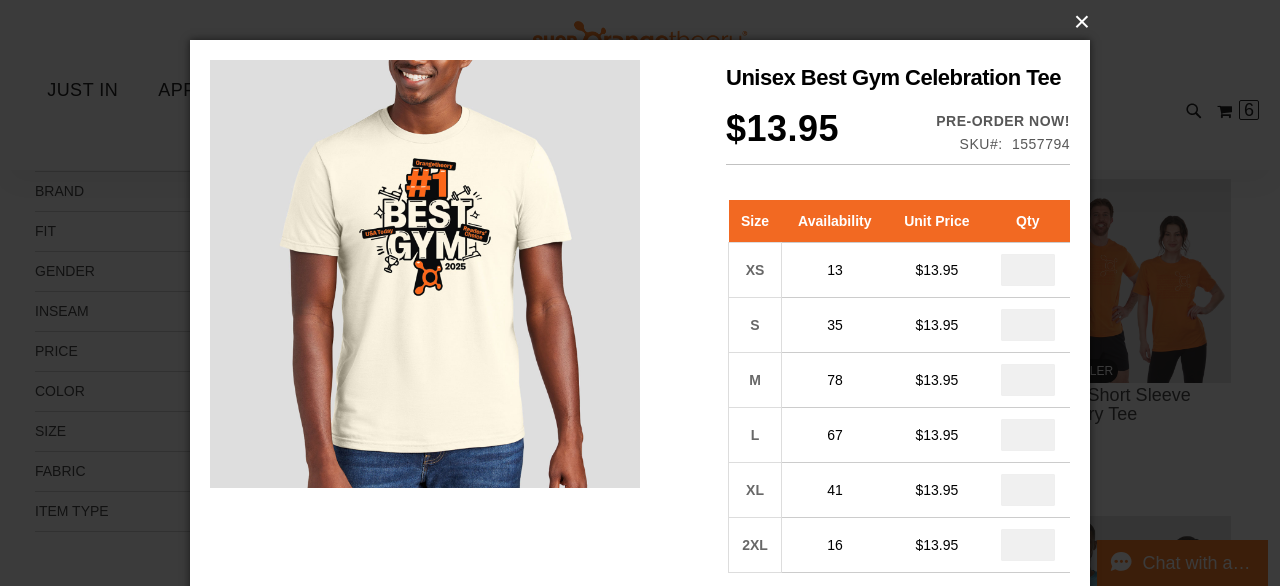 click on "×" at bounding box center (646, 22) 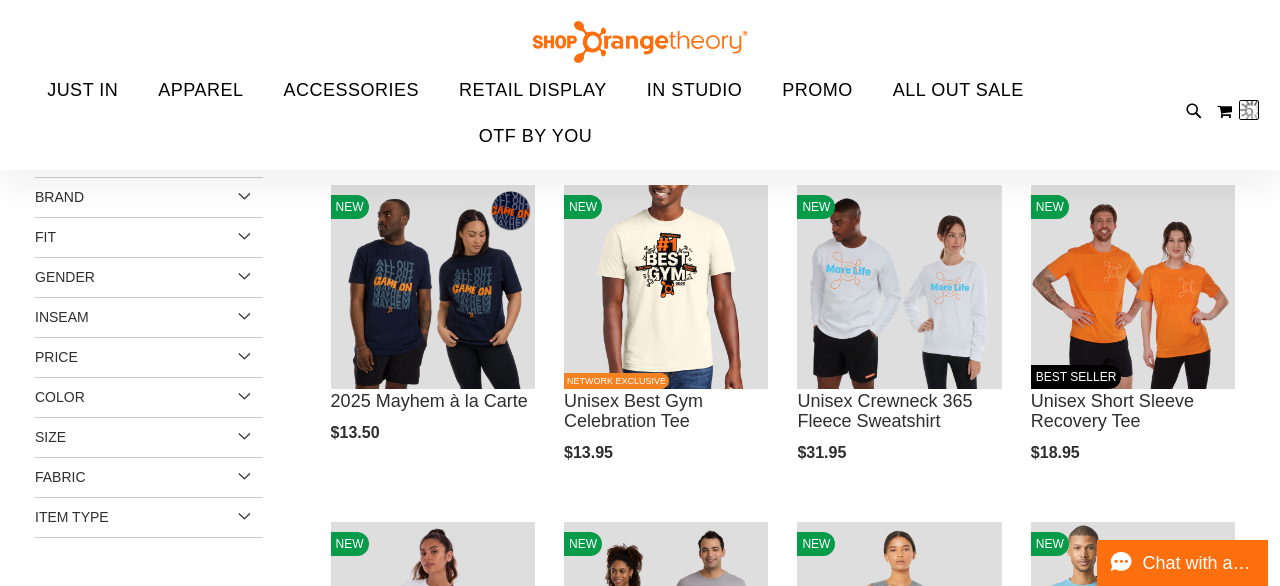 scroll, scrollTop: 0, scrollLeft: 0, axis: both 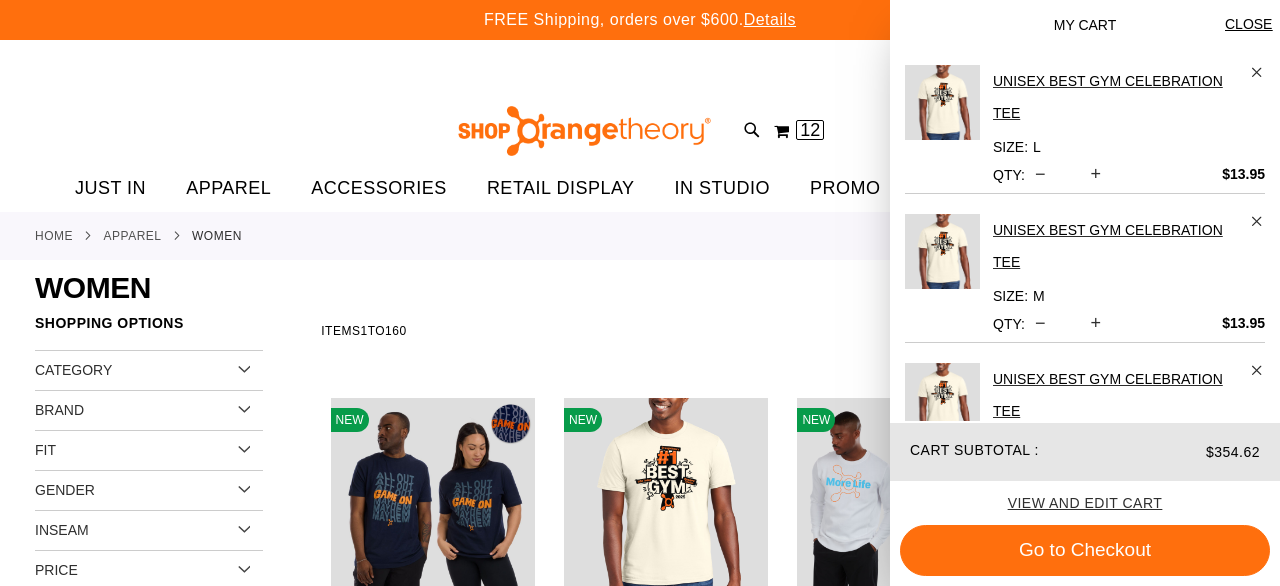 click on "**********" at bounding box center (778, 332) 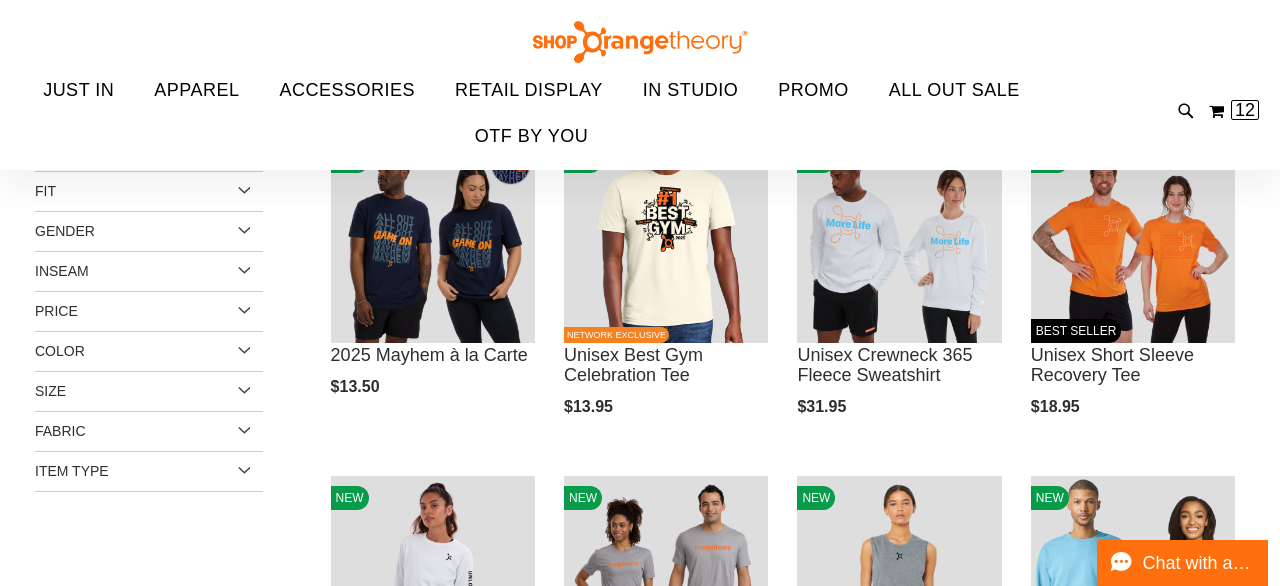 scroll, scrollTop: 19, scrollLeft: 0, axis: vertical 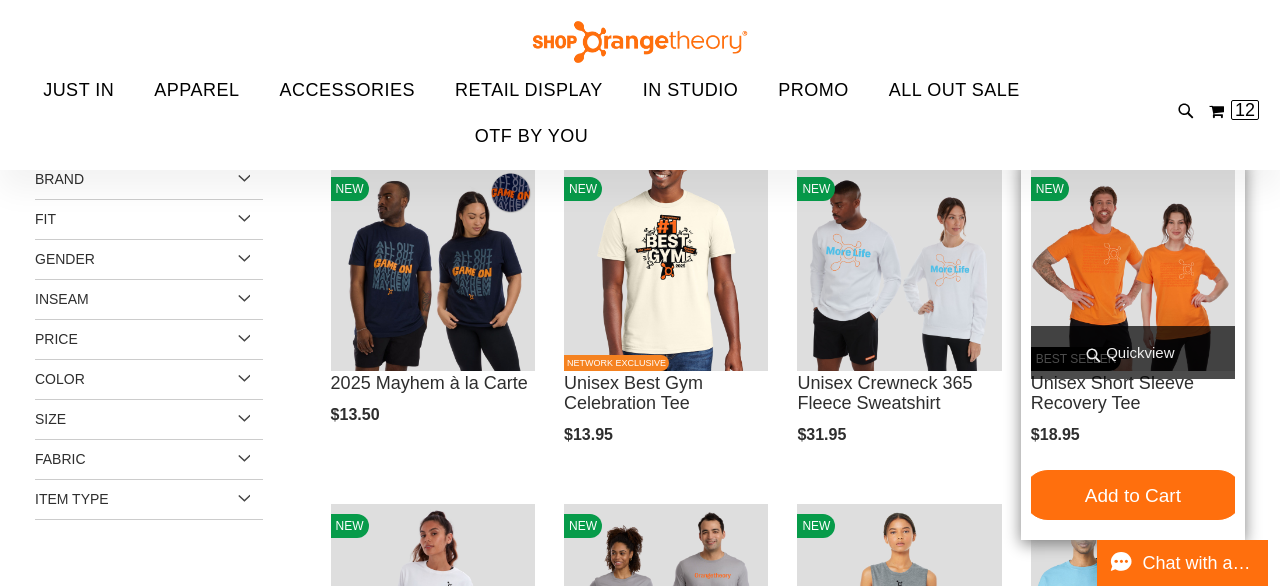 click on "Quickview" at bounding box center [1133, 352] 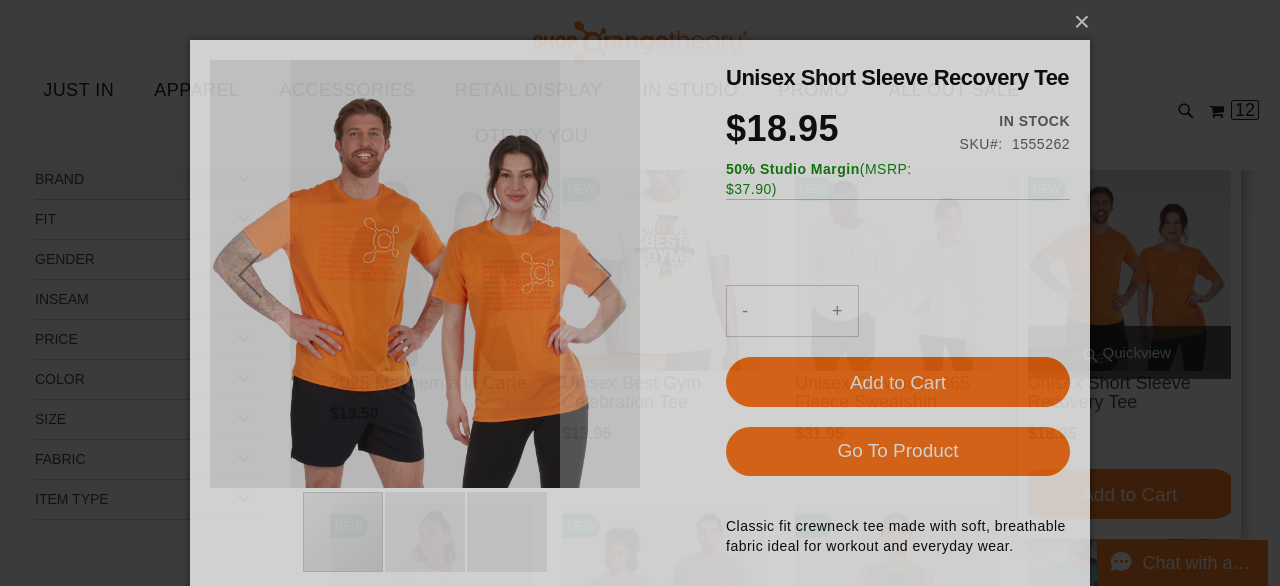 scroll, scrollTop: 0, scrollLeft: 0, axis: both 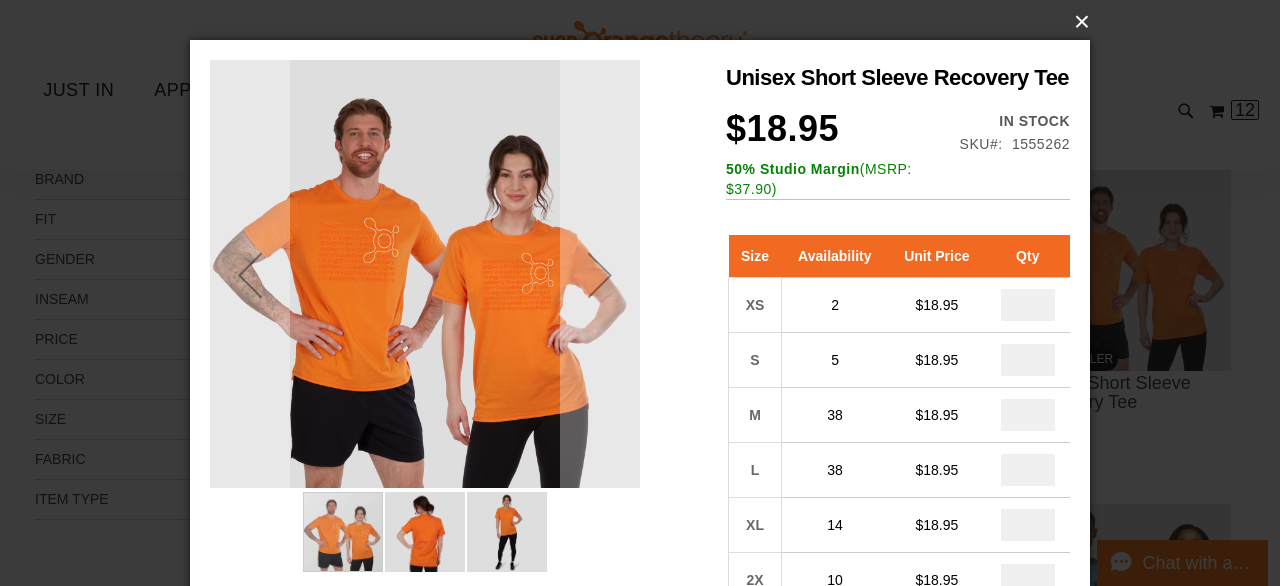 click on "×" at bounding box center [646, 22] 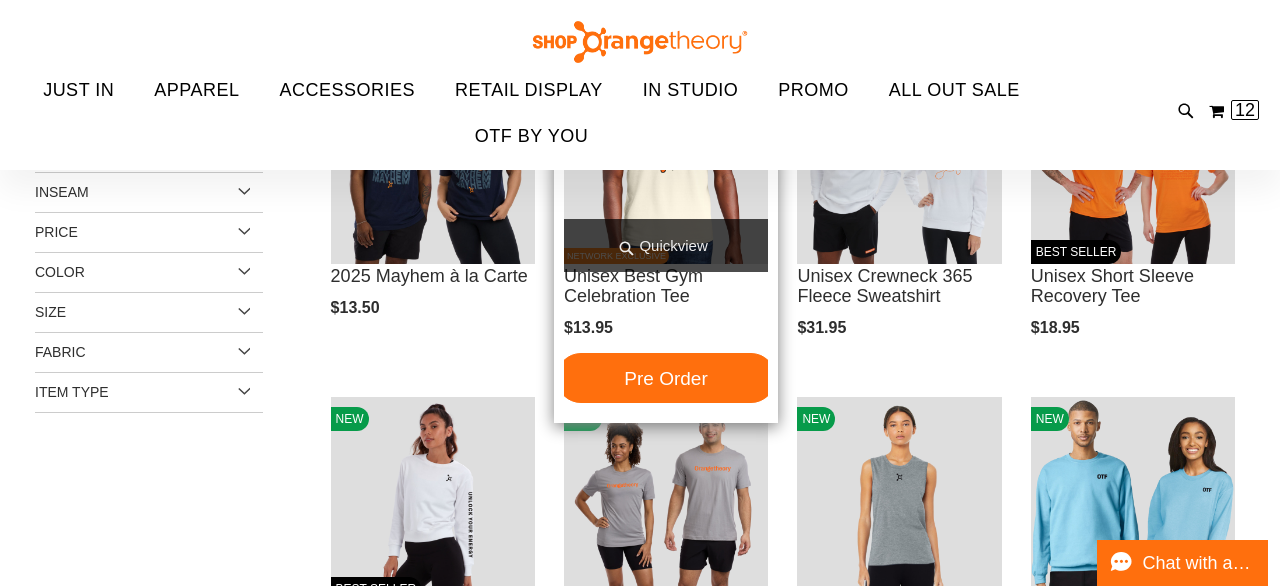 scroll, scrollTop: 183, scrollLeft: 0, axis: vertical 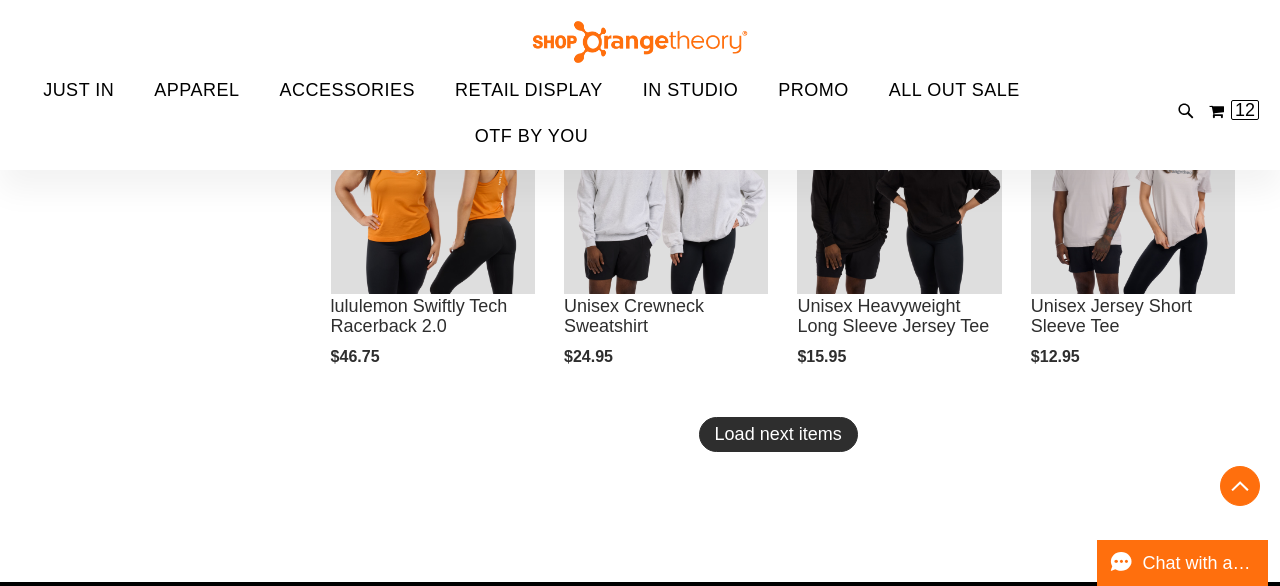 click on "Load next items" at bounding box center [778, 434] 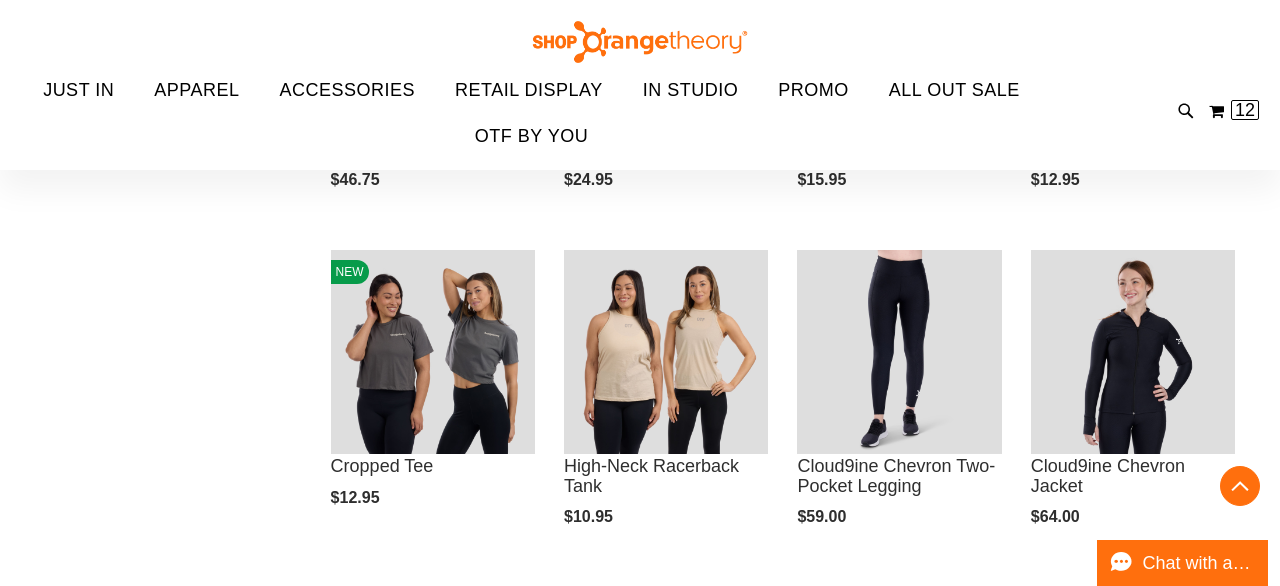 scroll, scrollTop: 2974, scrollLeft: 0, axis: vertical 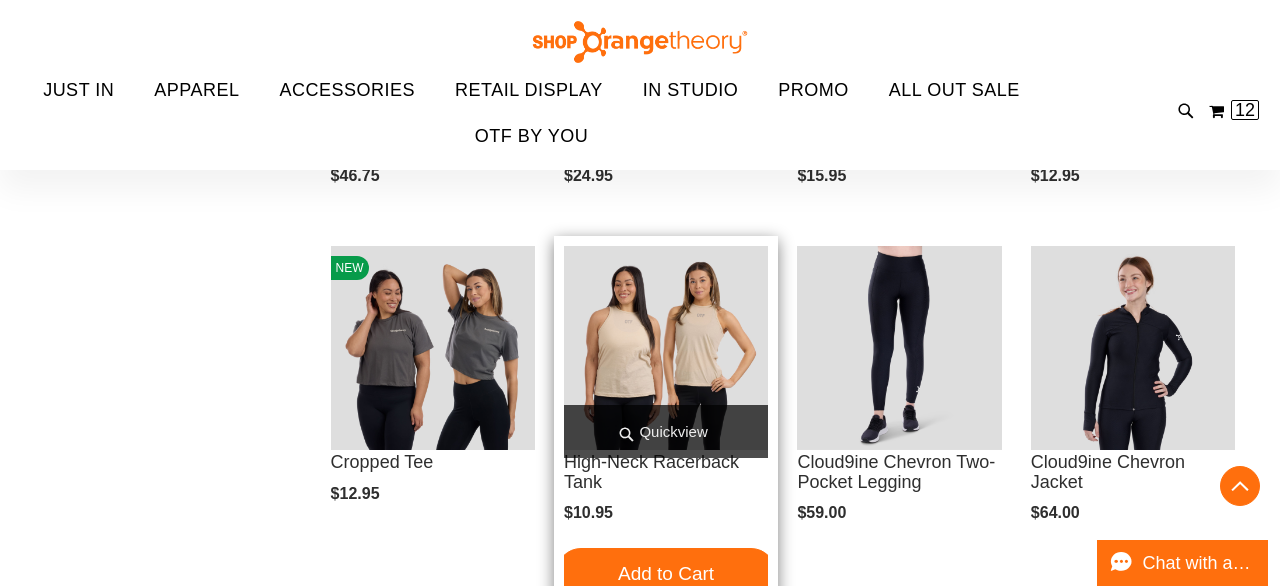 click on "Quickview" at bounding box center [666, 431] 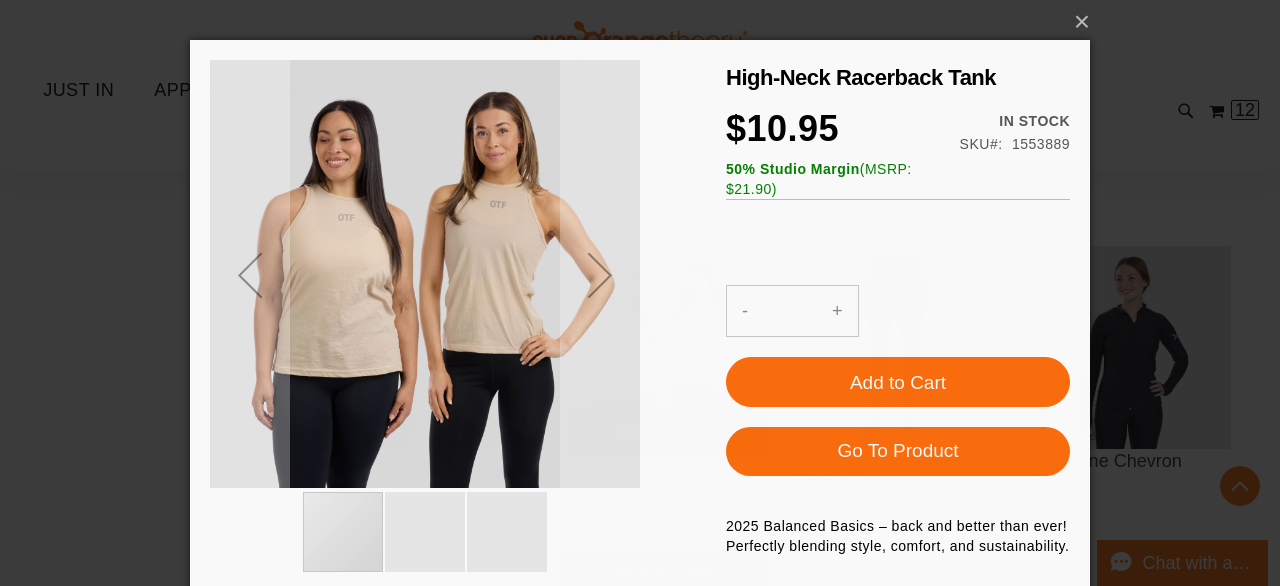 scroll, scrollTop: 0, scrollLeft: 0, axis: both 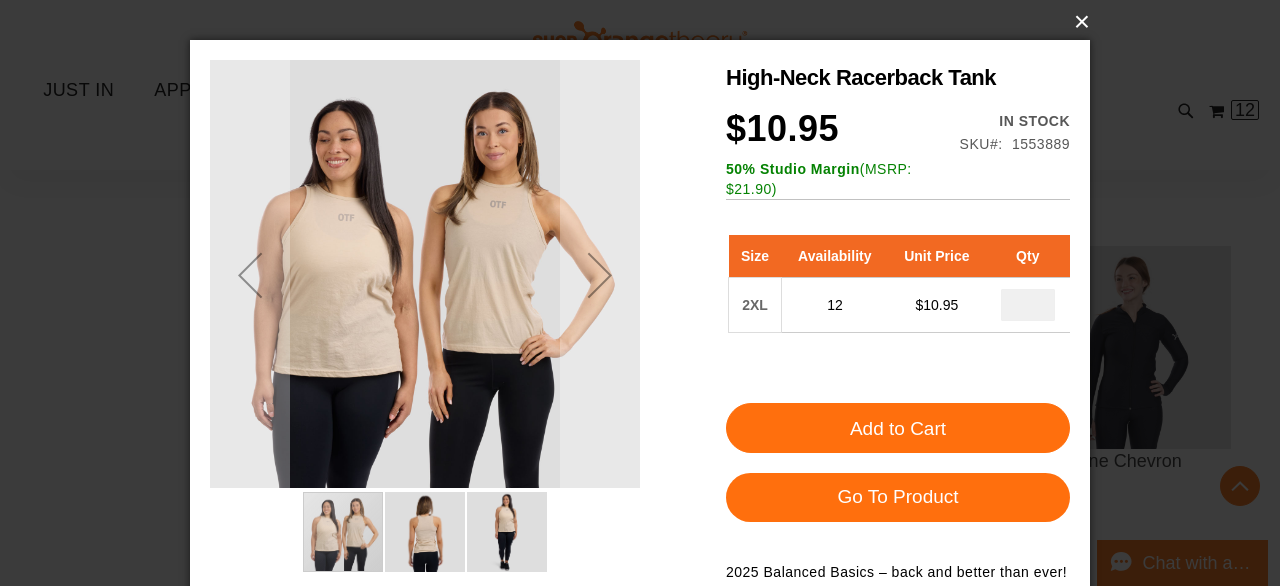 click on "×" at bounding box center (646, 22) 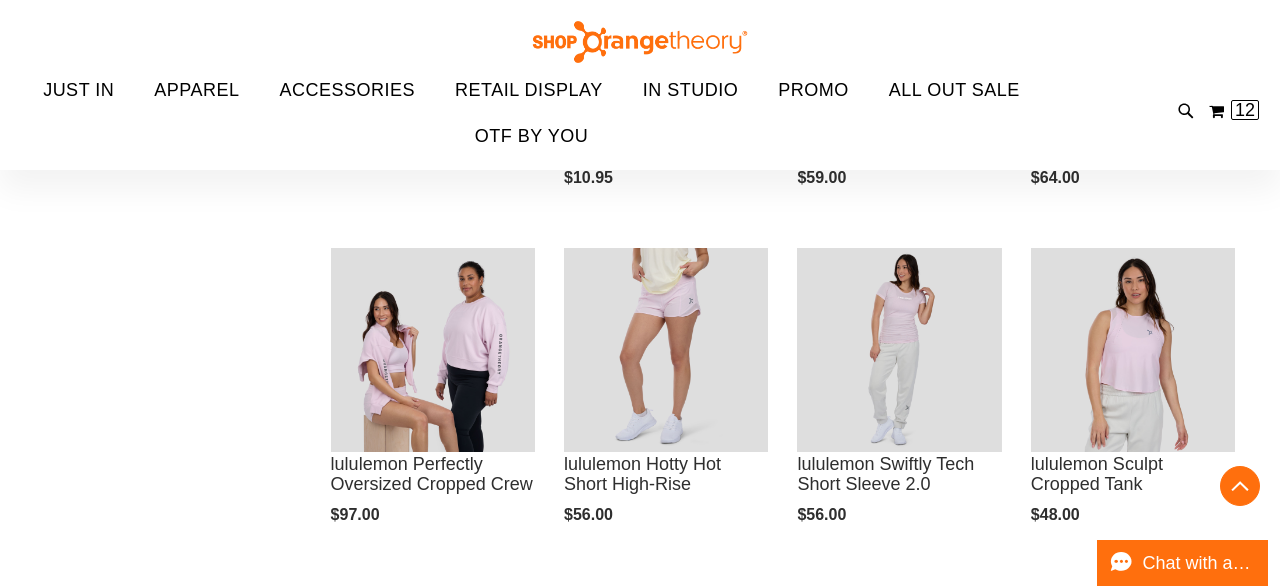 scroll, scrollTop: 3310, scrollLeft: 0, axis: vertical 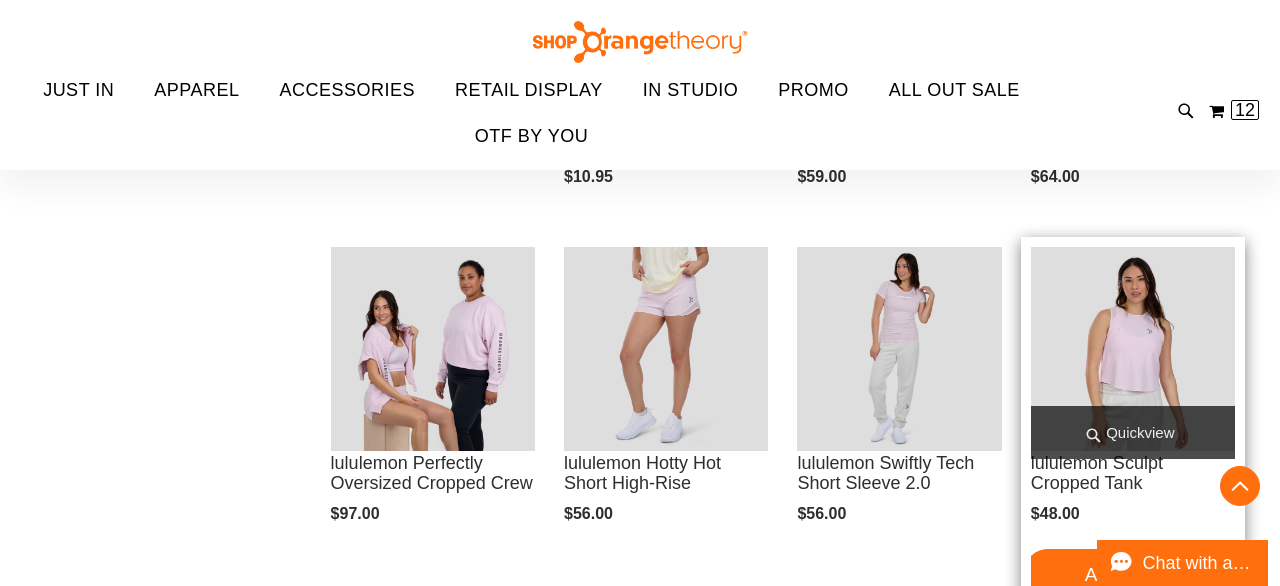 click on "Quickview" at bounding box center [1133, 432] 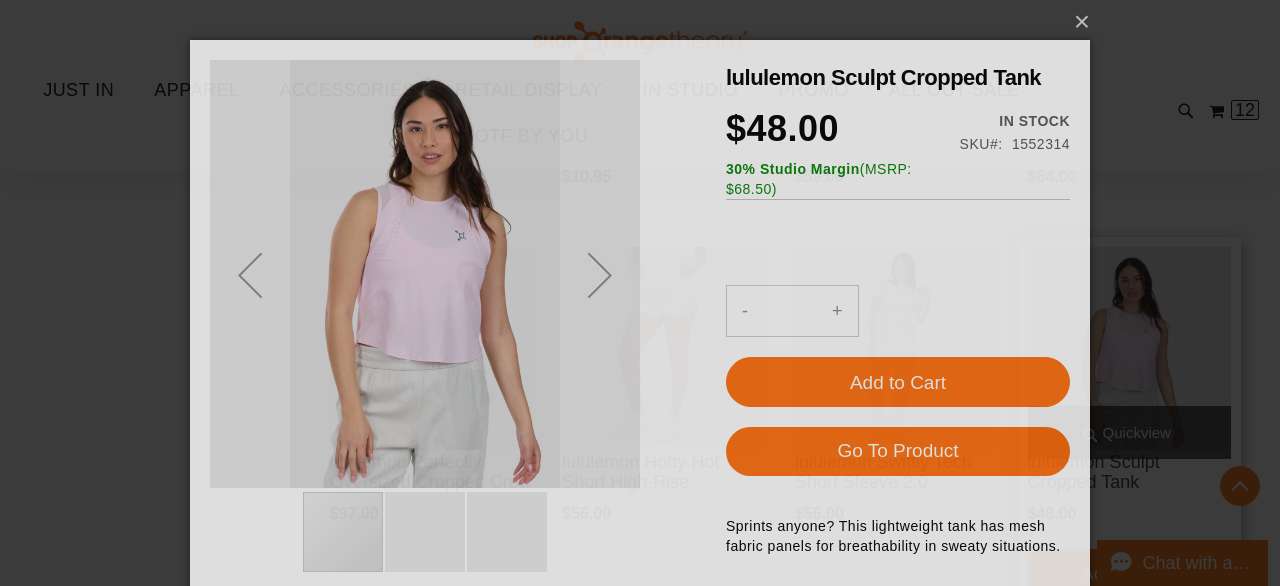 scroll, scrollTop: 0, scrollLeft: 0, axis: both 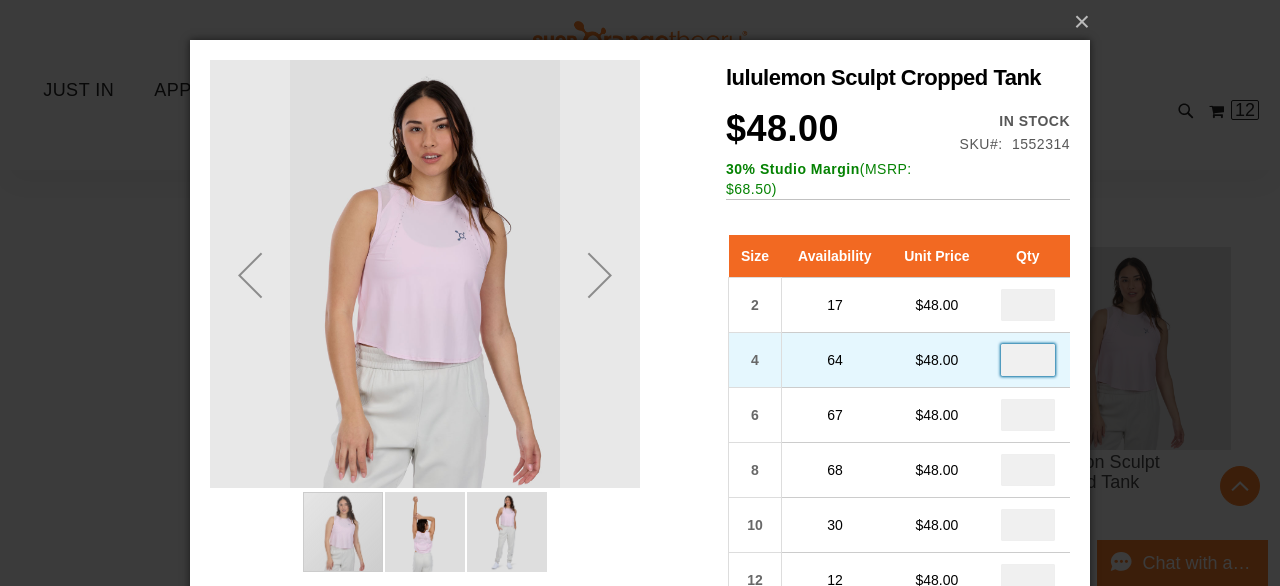 drag, startPoint x: 1037, startPoint y: 362, endPoint x: 1022, endPoint y: 362, distance: 15 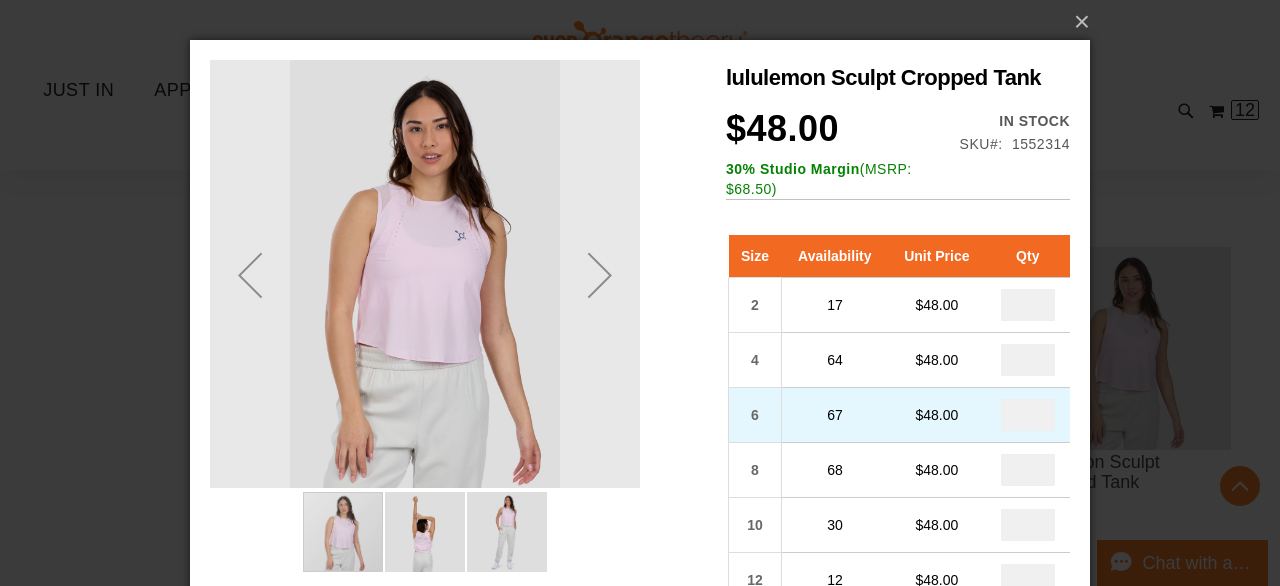 drag, startPoint x: 1034, startPoint y: 413, endPoint x: 1018, endPoint y: 413, distance: 16 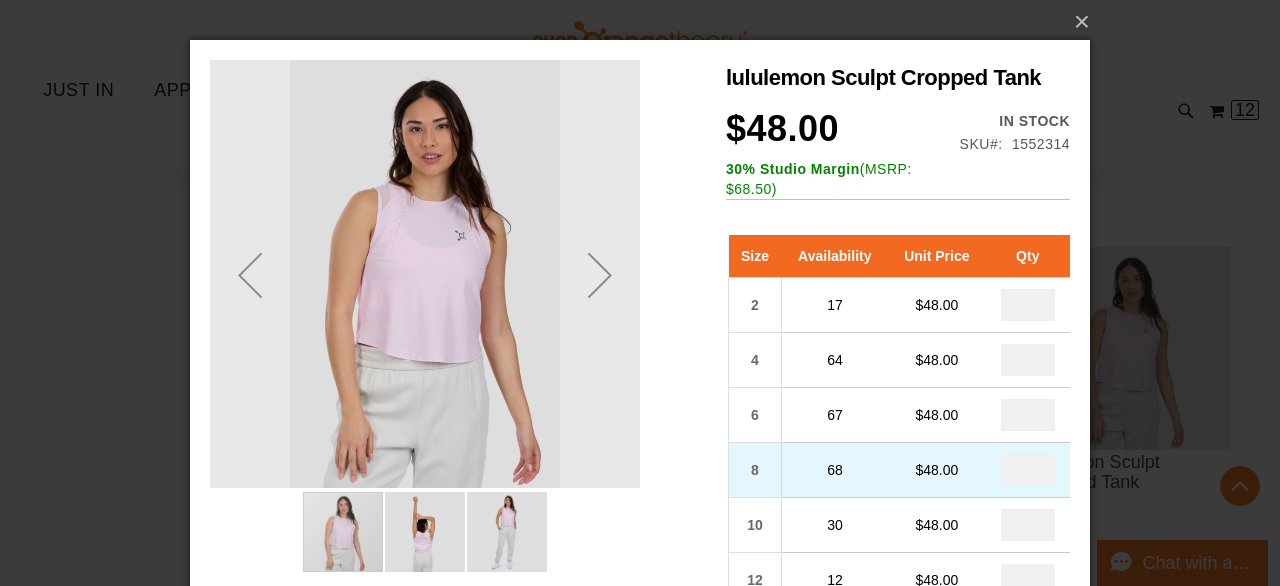 drag, startPoint x: 1038, startPoint y: 479, endPoint x: 1012, endPoint y: 474, distance: 26.476404 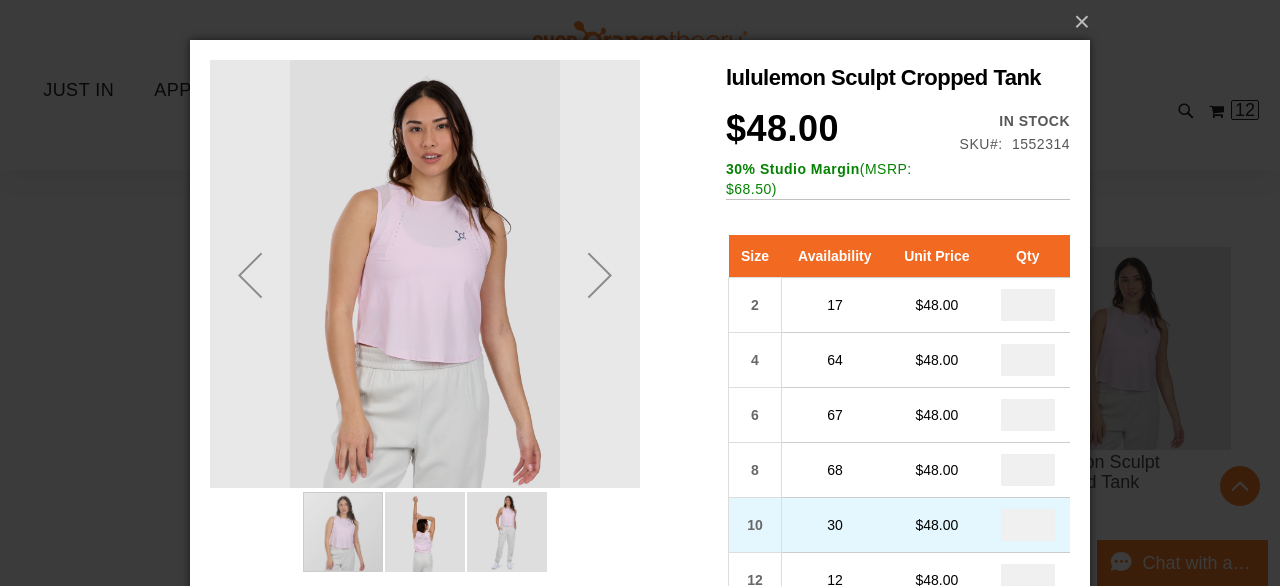 drag, startPoint x: 1037, startPoint y: 530, endPoint x: 1004, endPoint y: 526, distance: 33.24154 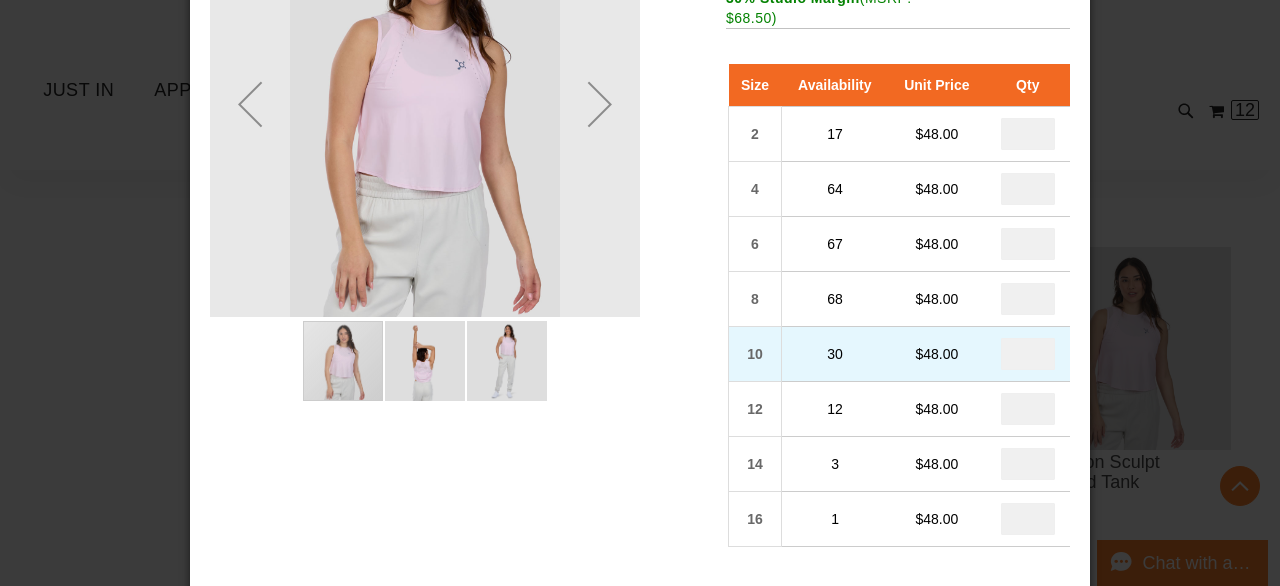 scroll, scrollTop: 176, scrollLeft: 0, axis: vertical 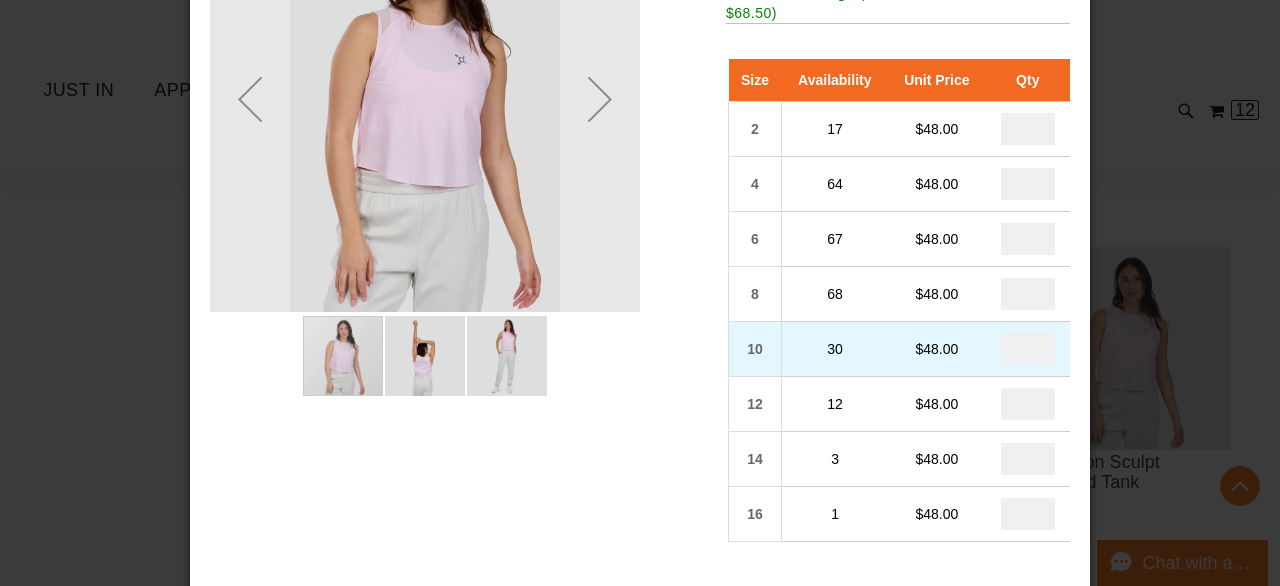 drag, startPoint x: 1049, startPoint y: 351, endPoint x: 995, endPoint y: 351, distance: 54 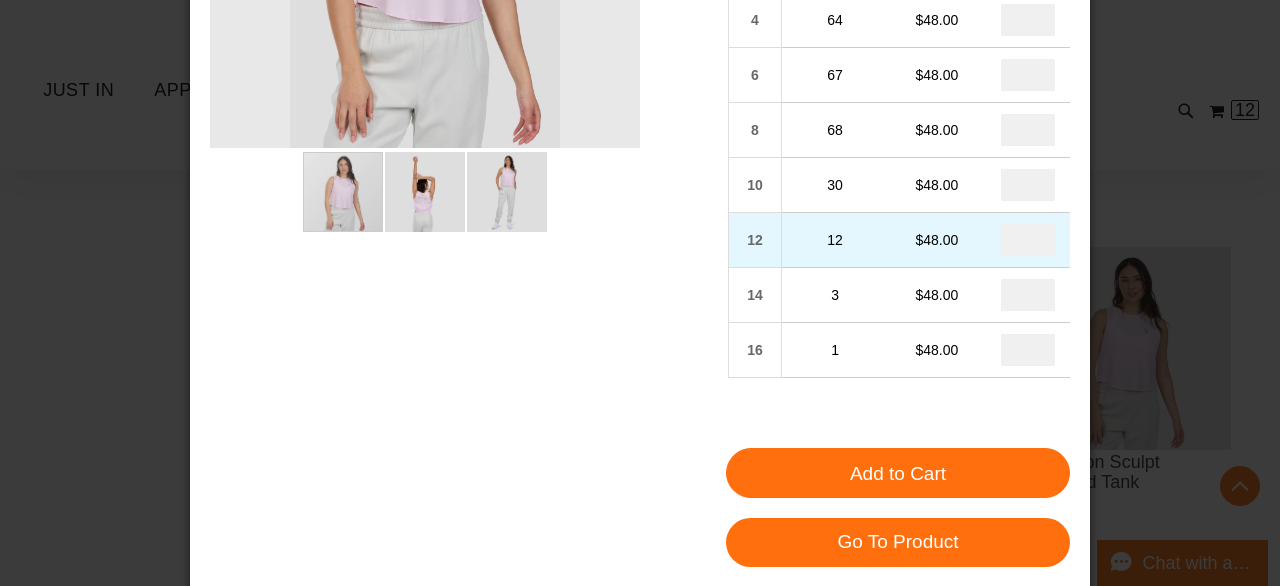 scroll, scrollTop: 351, scrollLeft: 0, axis: vertical 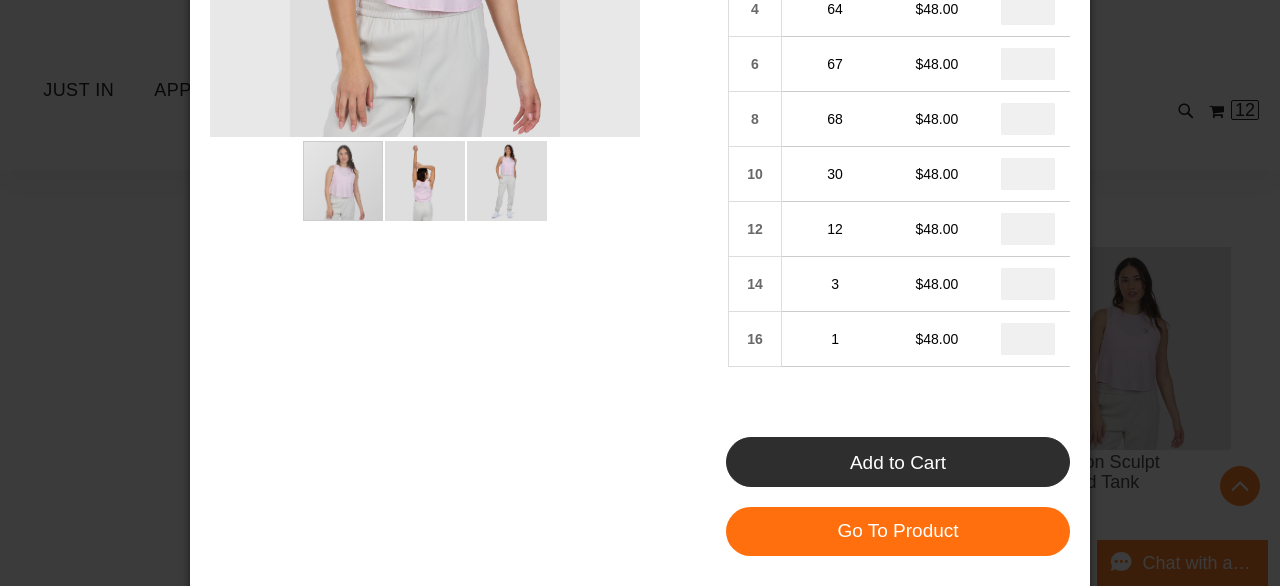click on "Add to Cart" at bounding box center (898, 462) 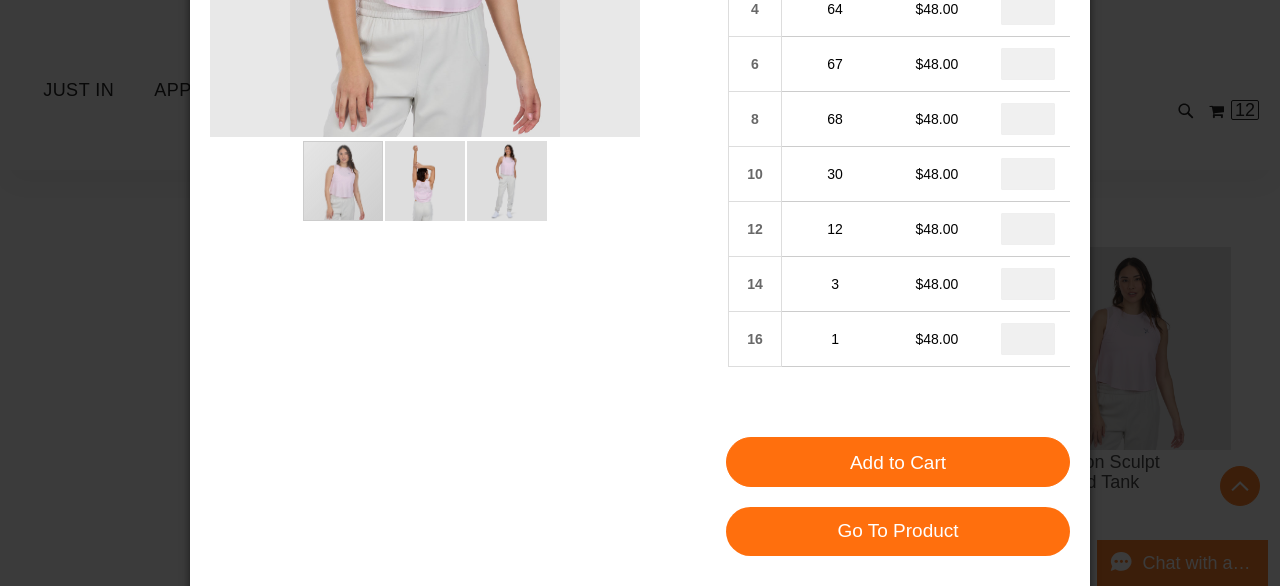 click on "×" at bounding box center (640, -58) 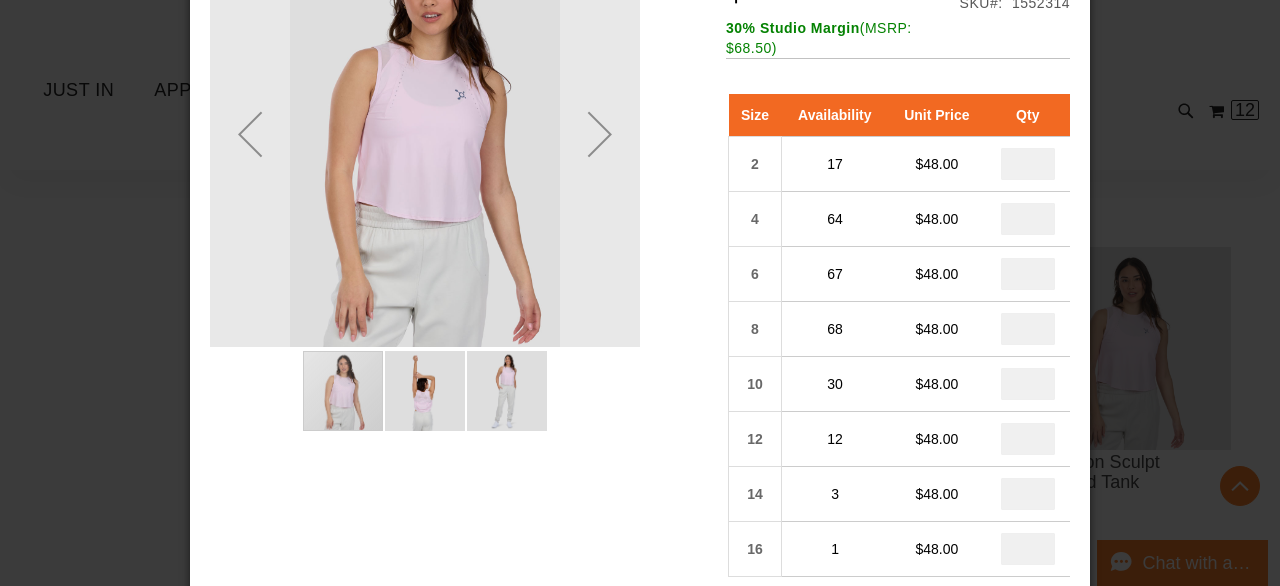 scroll, scrollTop: 0, scrollLeft: 0, axis: both 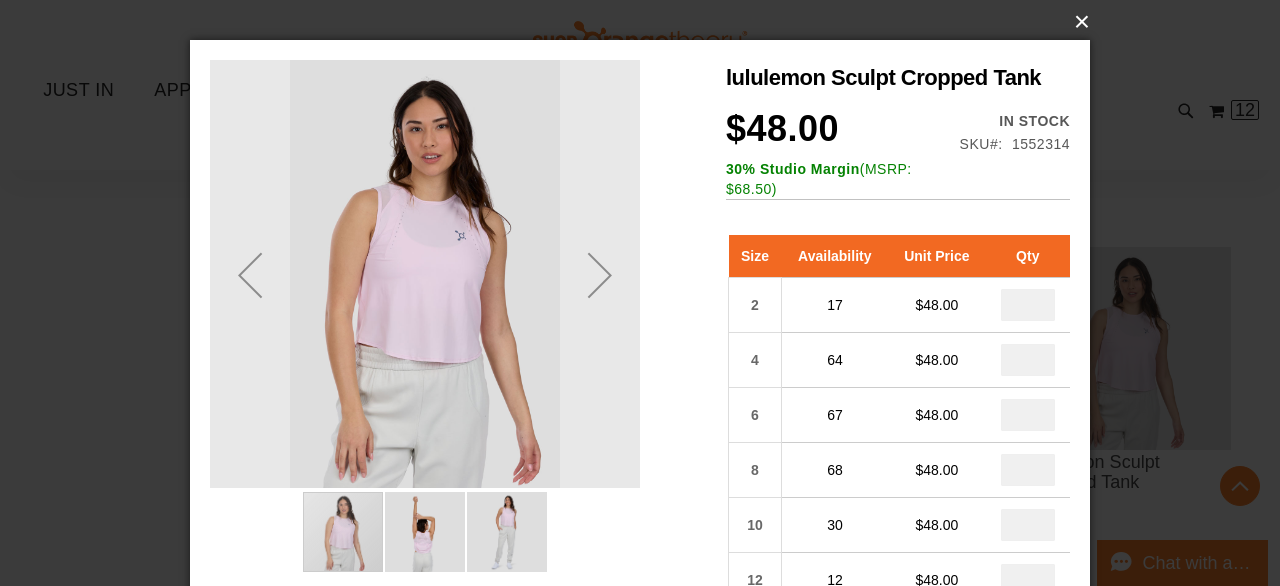 click on "×" at bounding box center [646, 22] 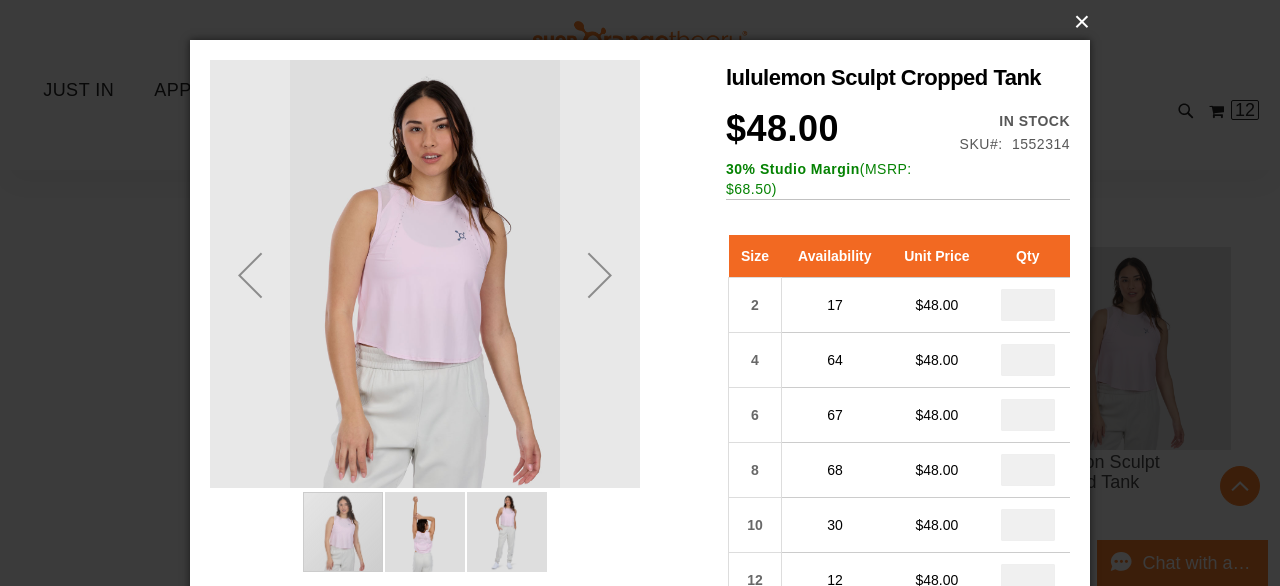 click on "×" at bounding box center (646, 22) 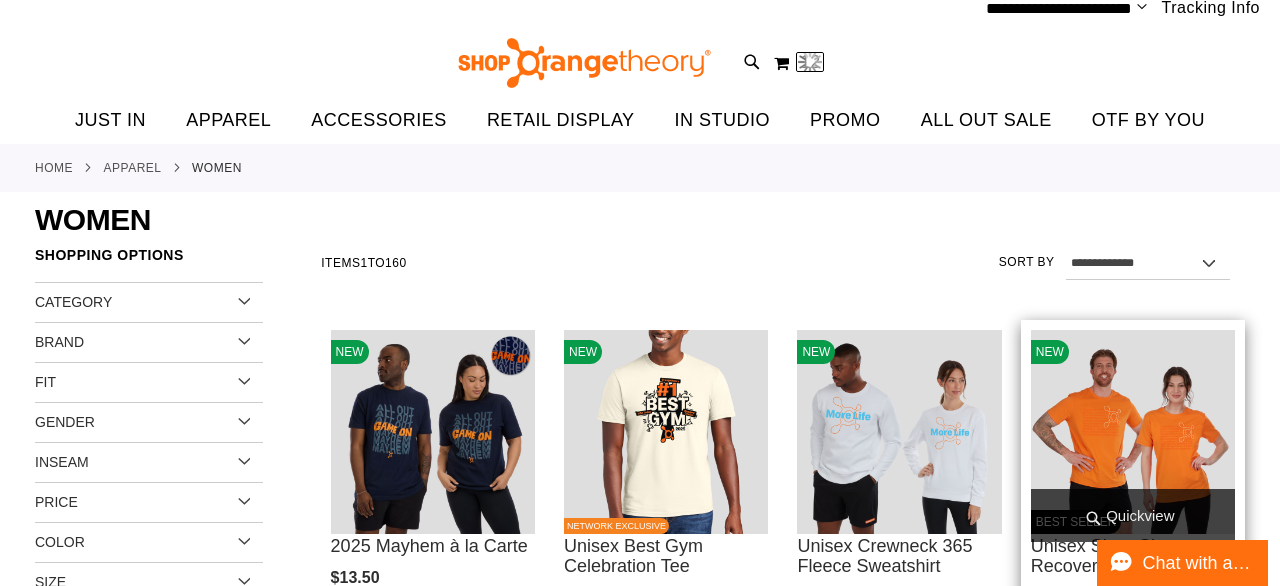 scroll, scrollTop: 0, scrollLeft: 0, axis: both 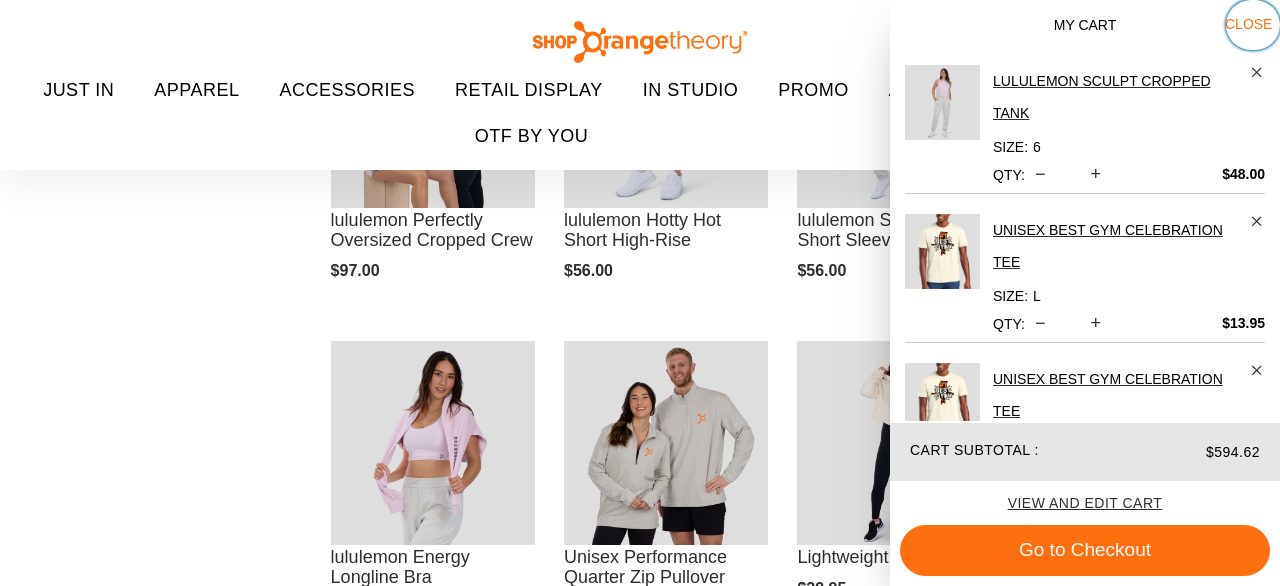 click on "Close" at bounding box center (1248, 24) 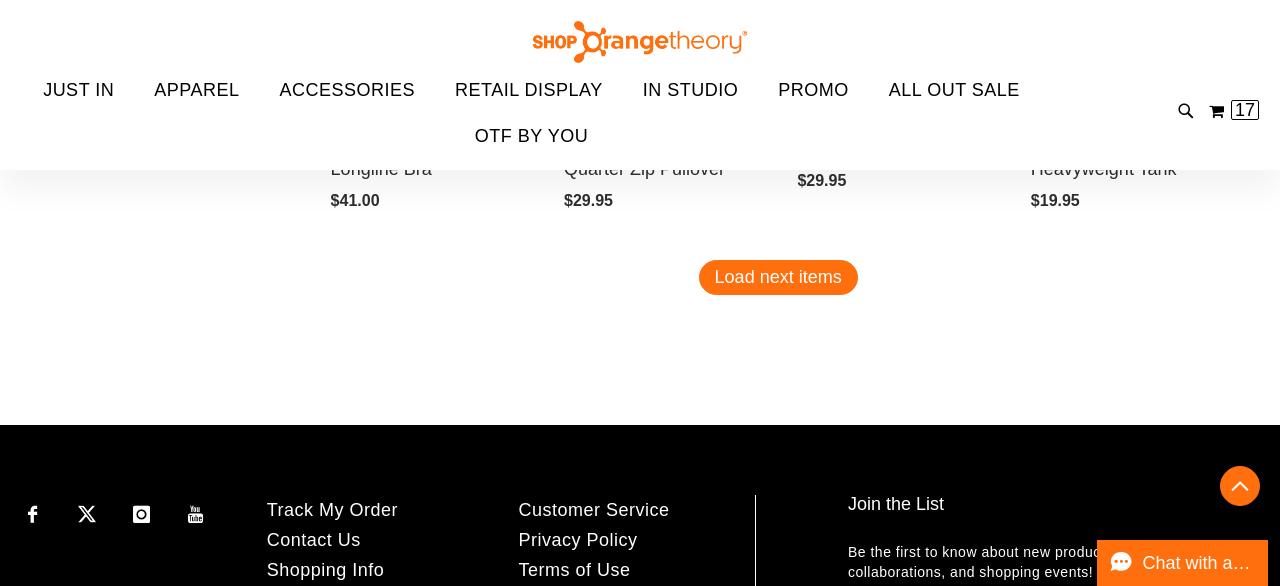 scroll, scrollTop: 3962, scrollLeft: 0, axis: vertical 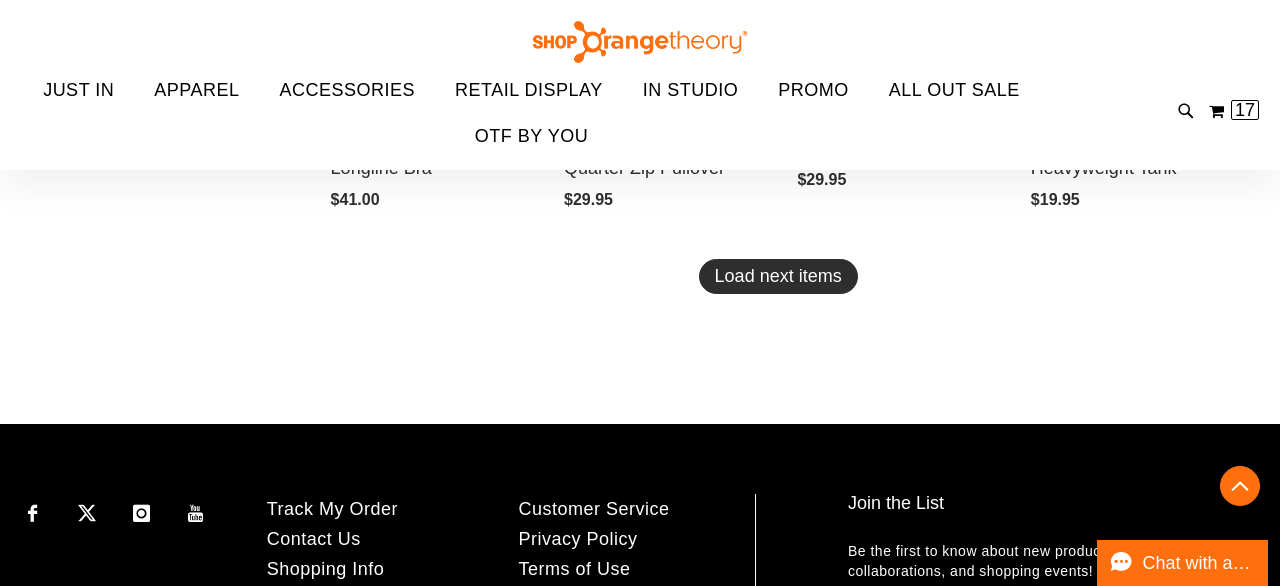 click on "Load next items" at bounding box center (778, 276) 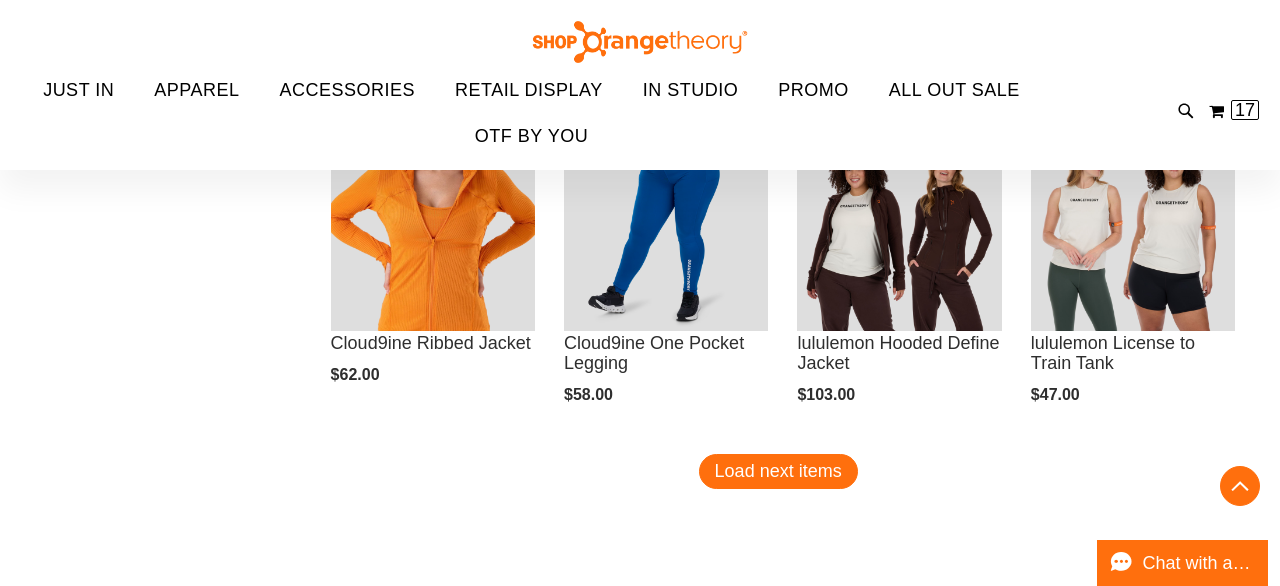 scroll, scrollTop: 4808, scrollLeft: 0, axis: vertical 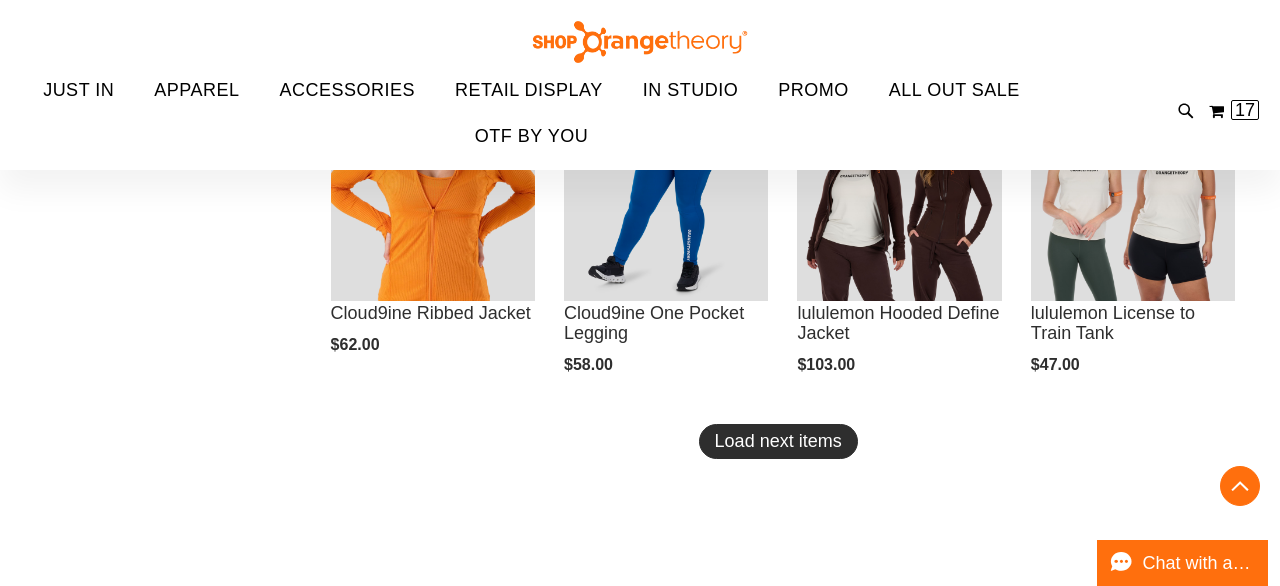 click on "Load next items" at bounding box center (778, 441) 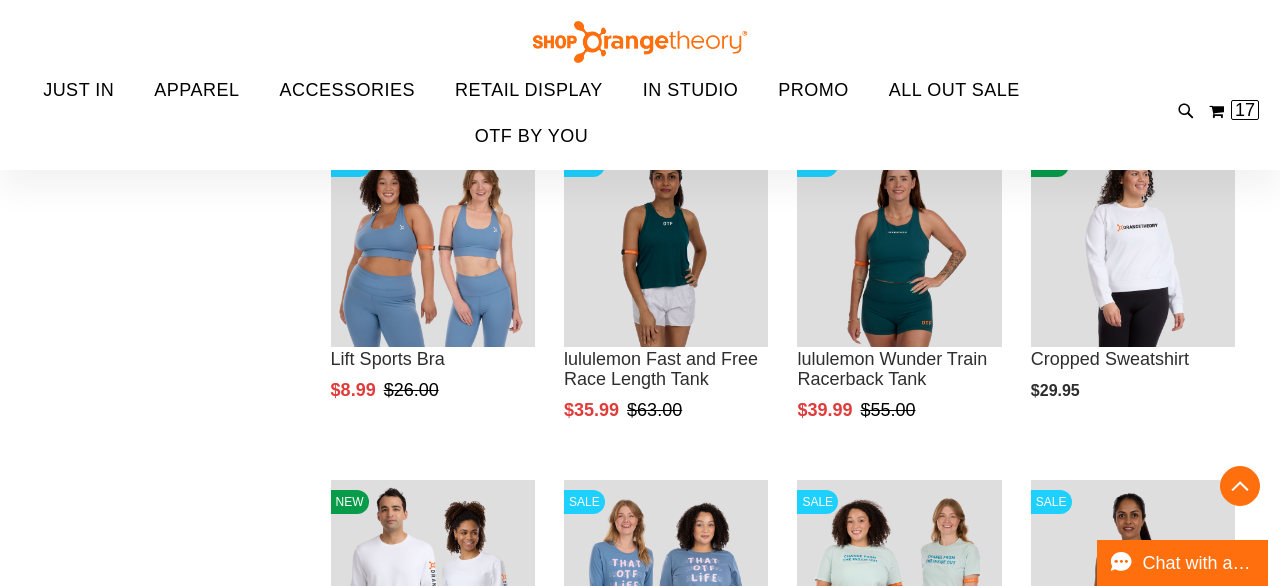 scroll, scrollTop: 5435, scrollLeft: 0, axis: vertical 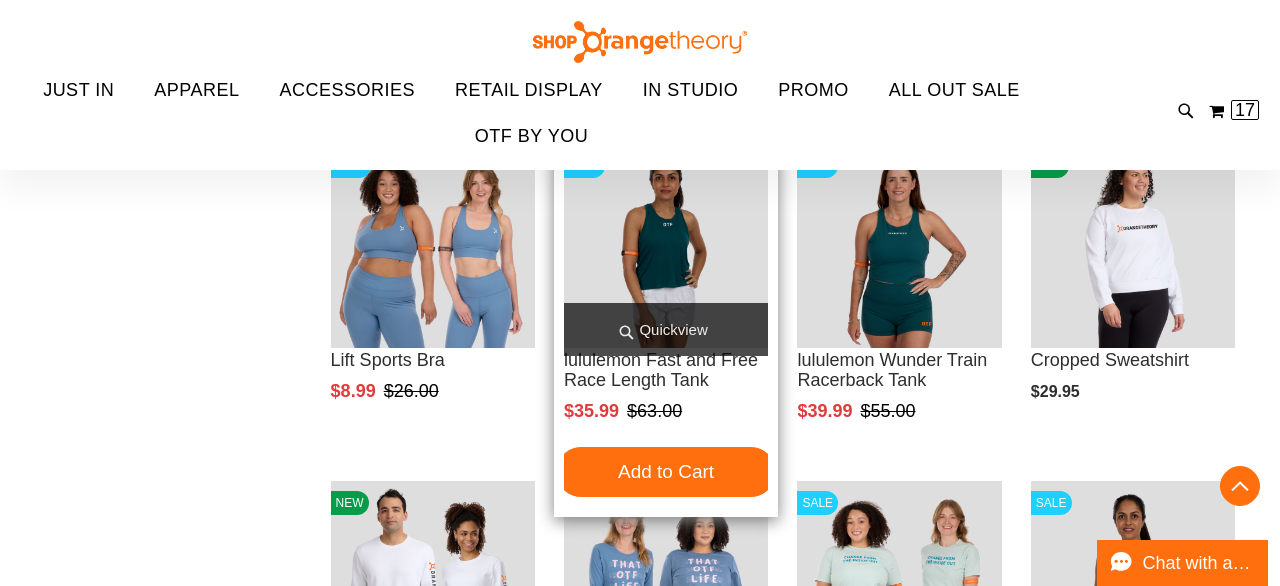 click on "Quickview" at bounding box center [666, 329] 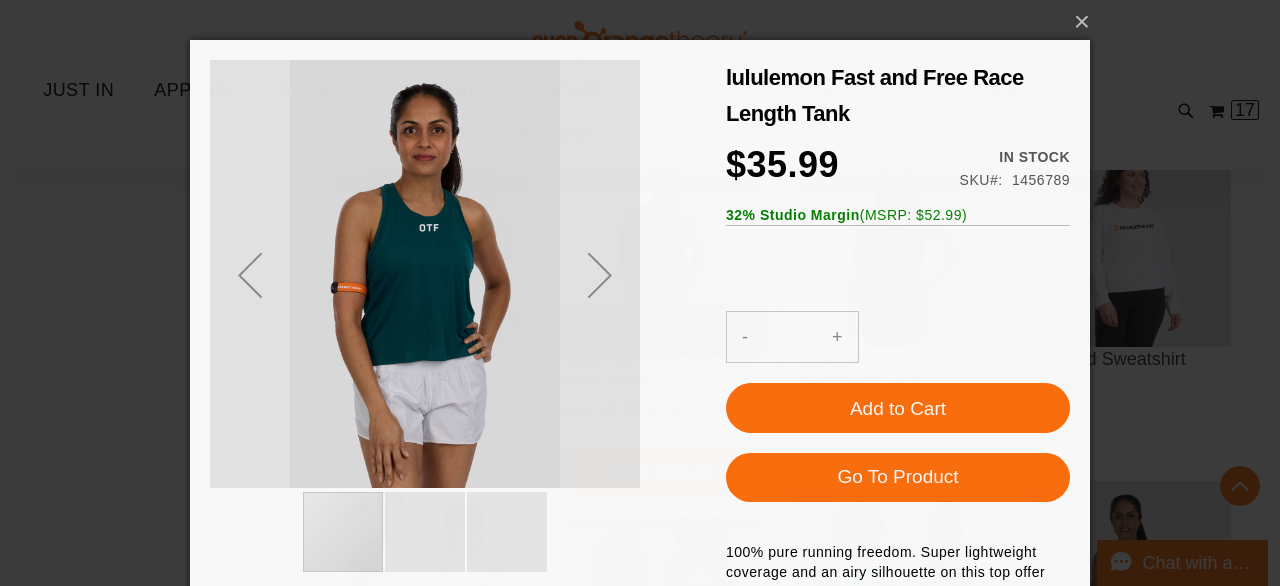 scroll, scrollTop: 0, scrollLeft: 0, axis: both 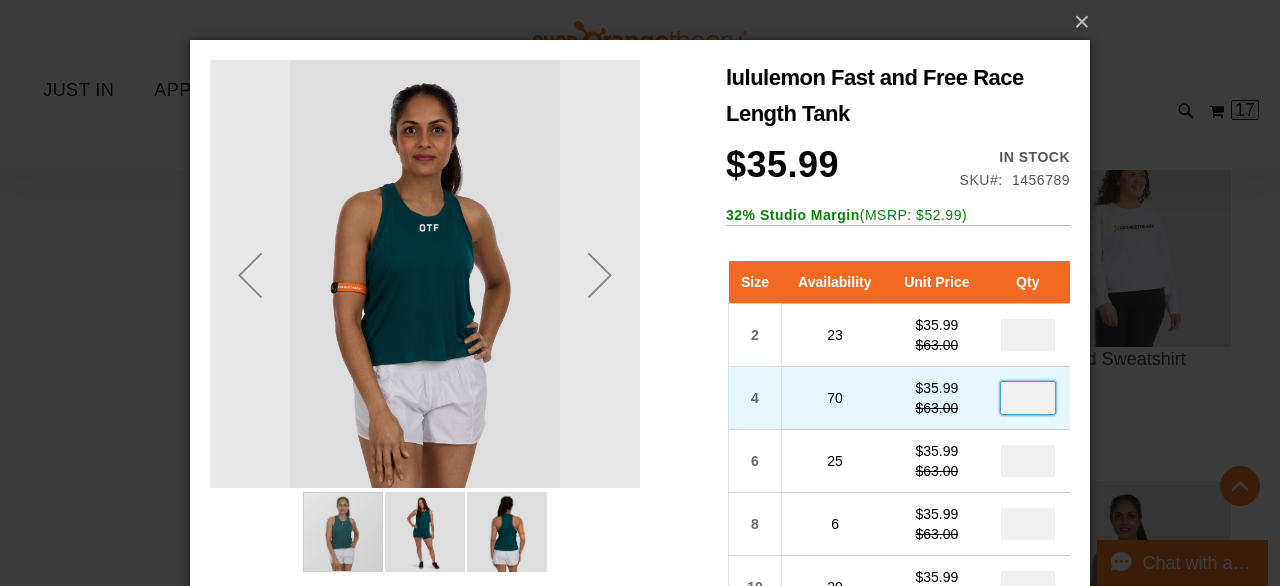 drag, startPoint x: 1036, startPoint y: 394, endPoint x: 1001, endPoint y: 394, distance: 35 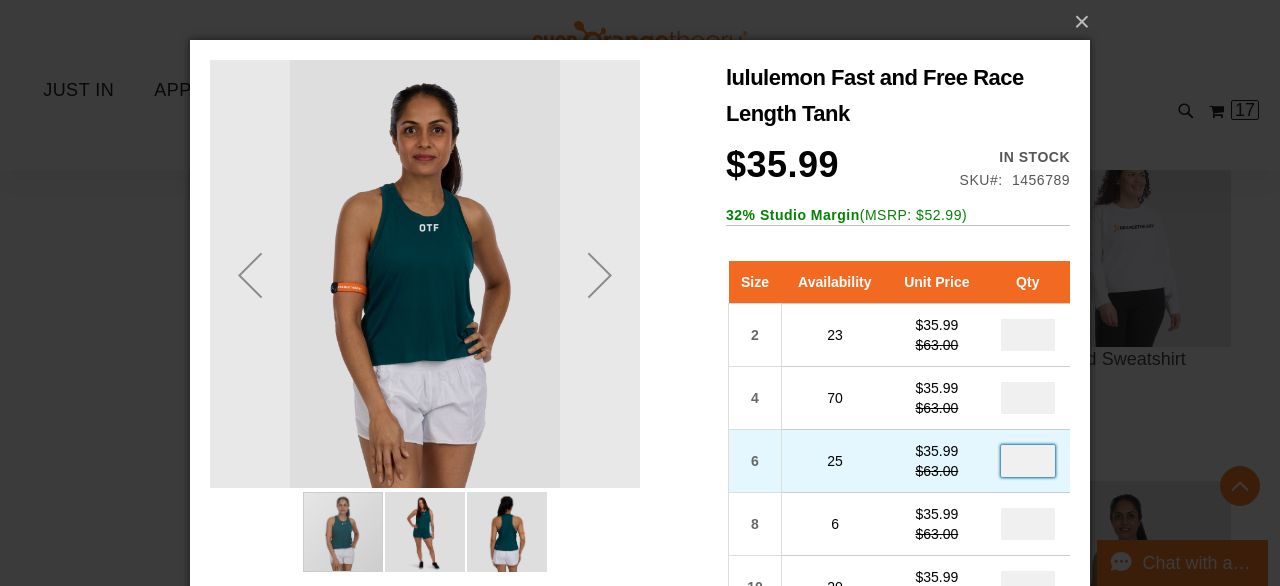 drag, startPoint x: 1044, startPoint y: 465, endPoint x: 1011, endPoint y: 465, distance: 33 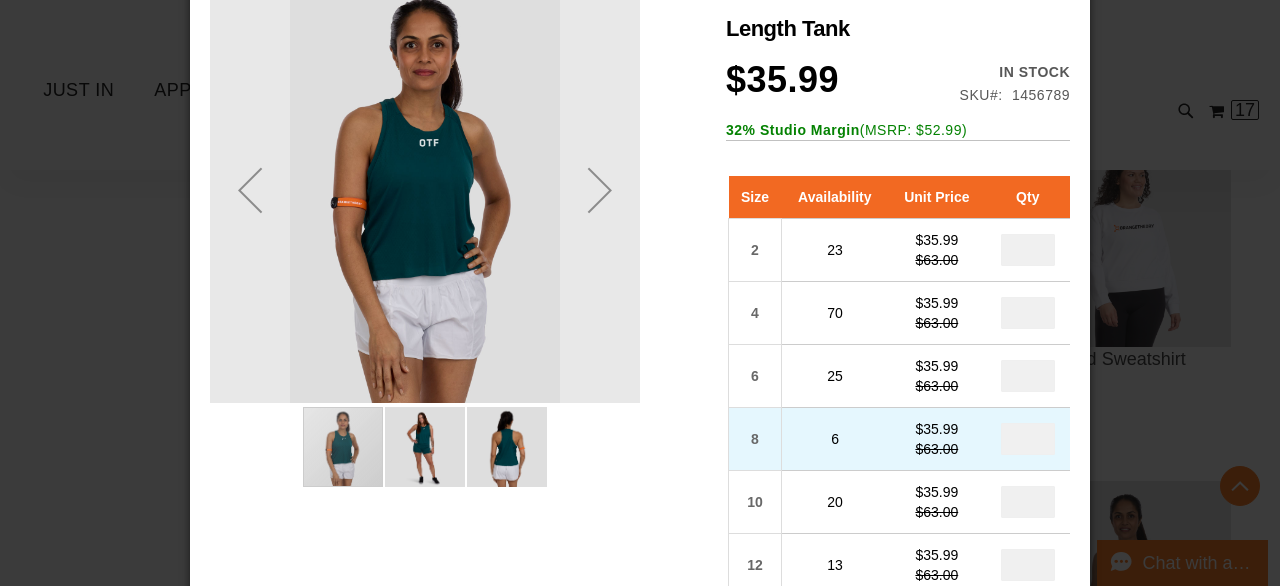 scroll, scrollTop: 90, scrollLeft: 0, axis: vertical 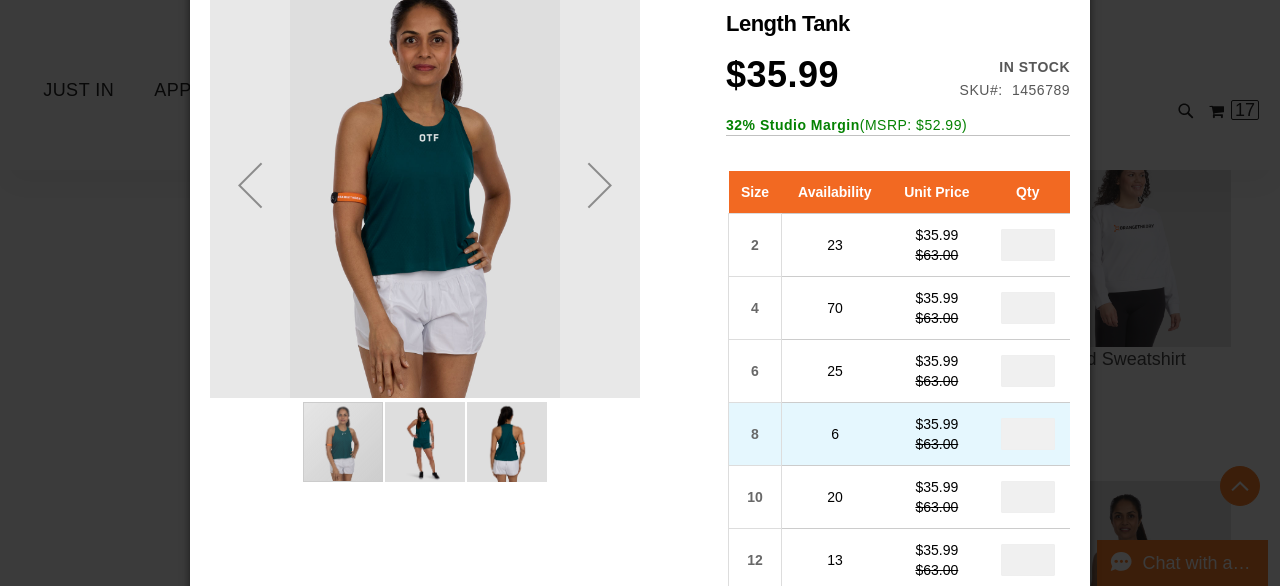 drag, startPoint x: 1044, startPoint y: 431, endPoint x: 995, endPoint y: 431, distance: 49 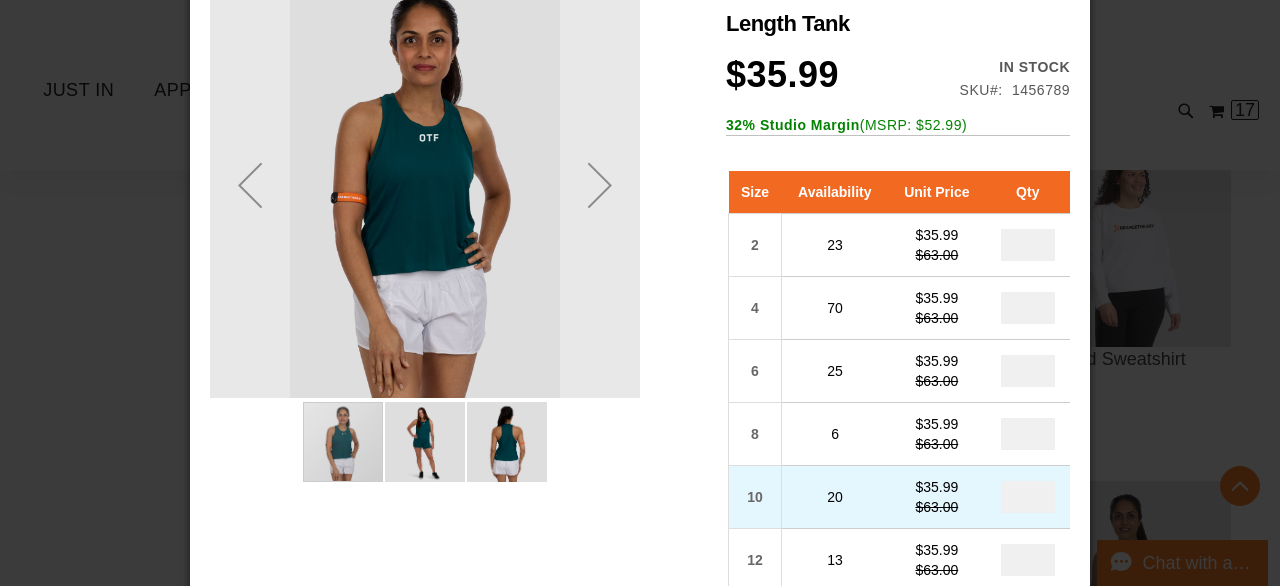 drag, startPoint x: 1038, startPoint y: 499, endPoint x: 1005, endPoint y: 497, distance: 33.06055 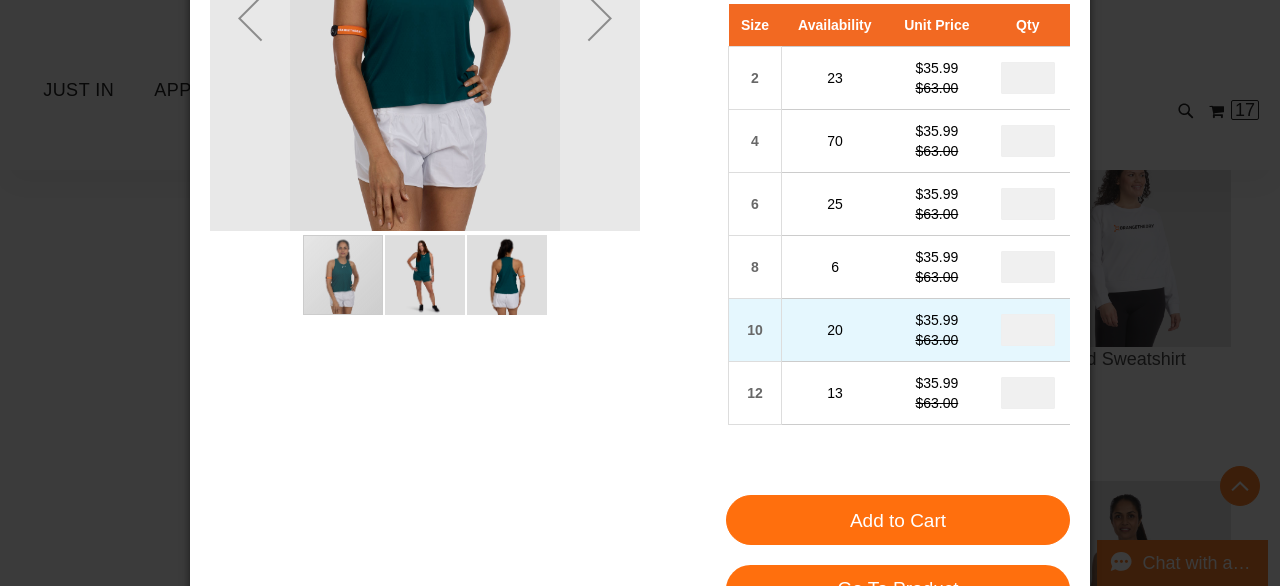 scroll, scrollTop: 260, scrollLeft: 0, axis: vertical 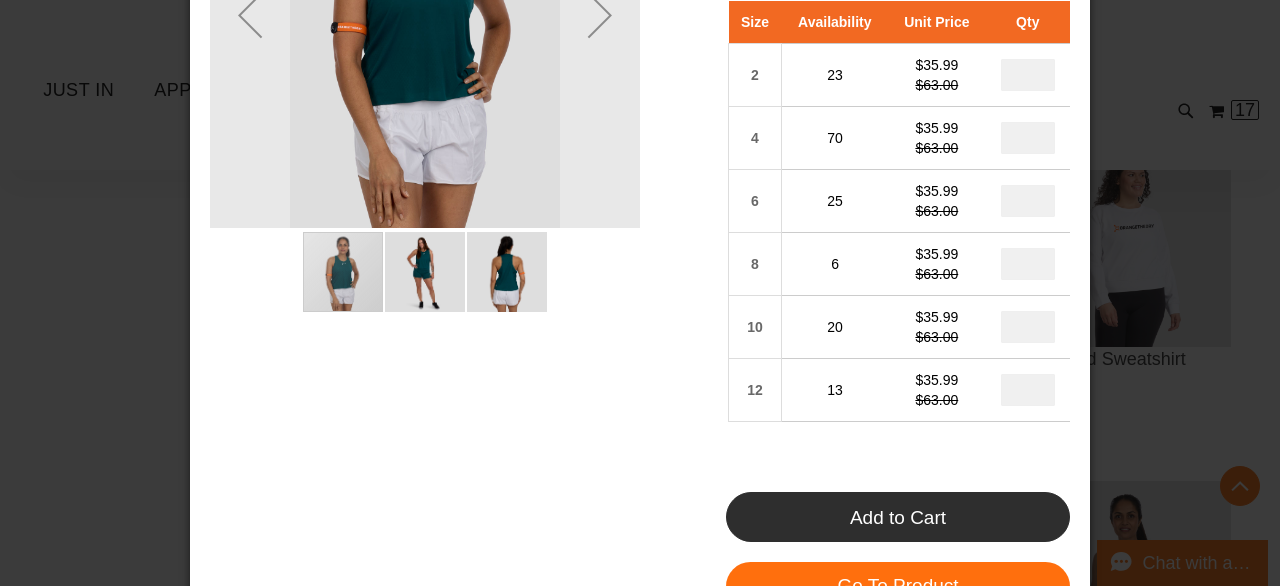 type on "*" 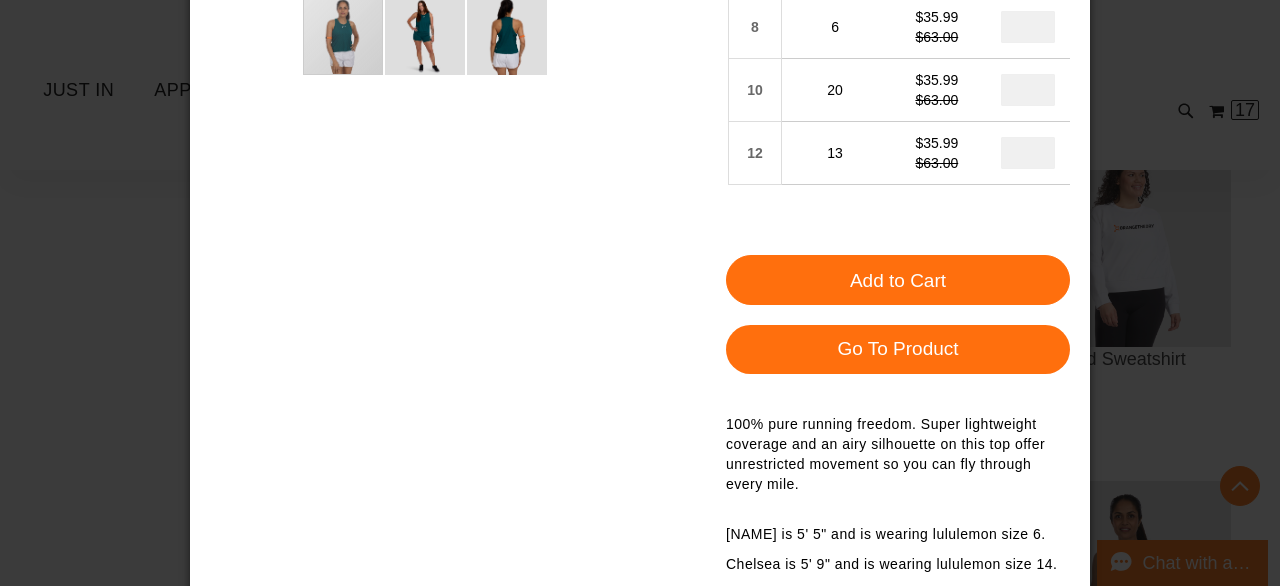 scroll, scrollTop: 535, scrollLeft: 0, axis: vertical 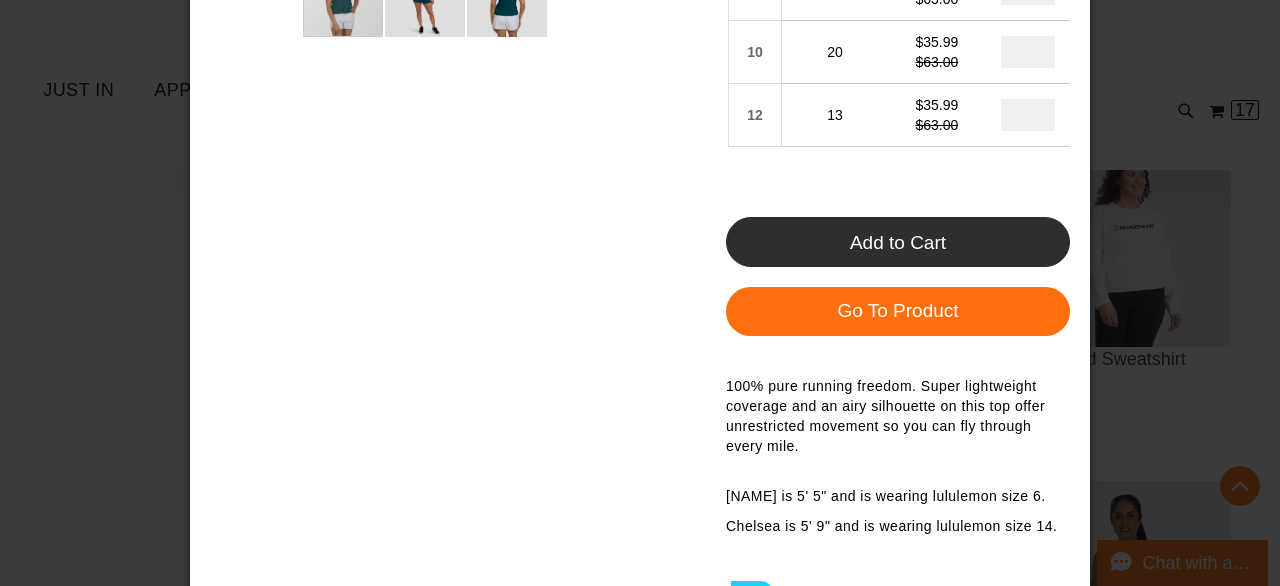 click at bounding box center [896, 582] 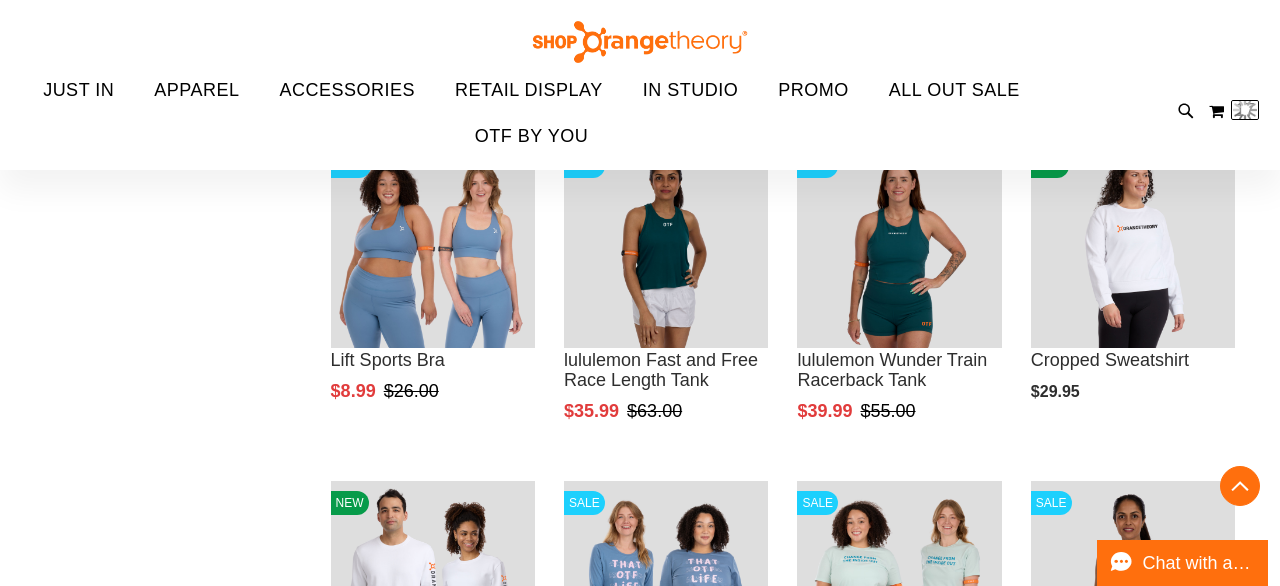 scroll, scrollTop: 1131, scrollLeft: 0, axis: vertical 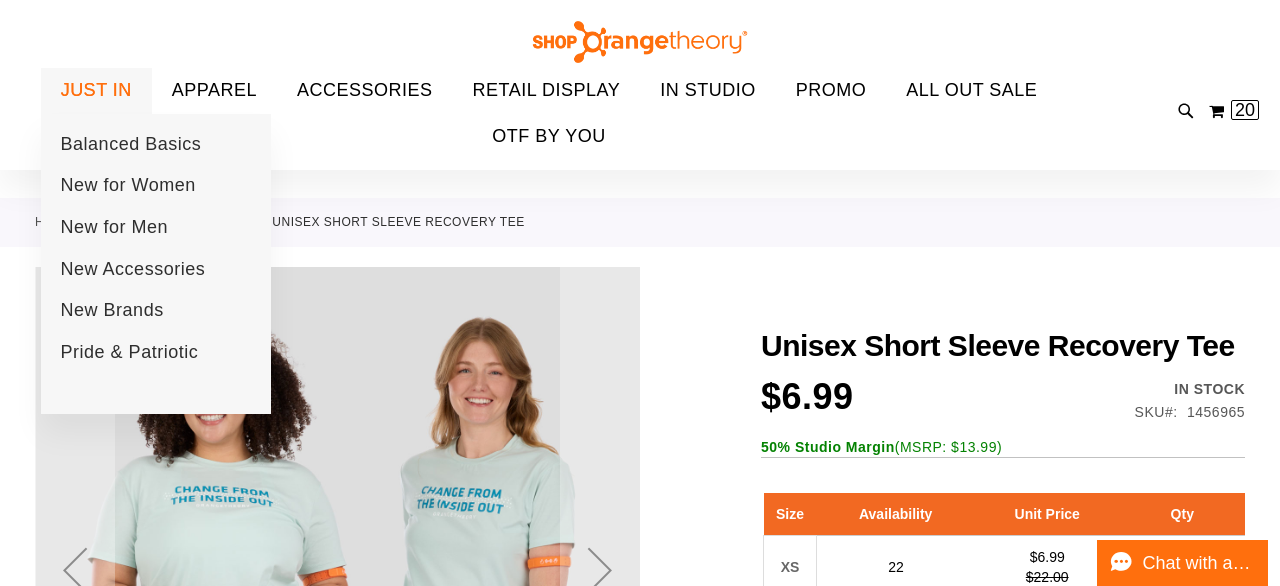 type on "**********" 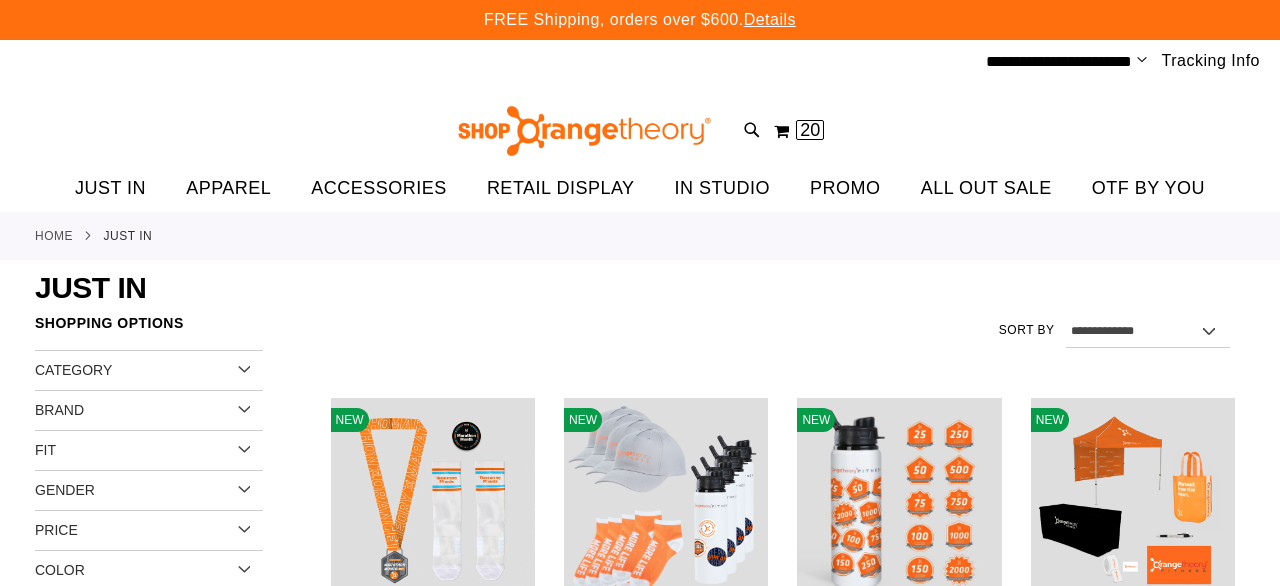 scroll, scrollTop: 1, scrollLeft: 0, axis: vertical 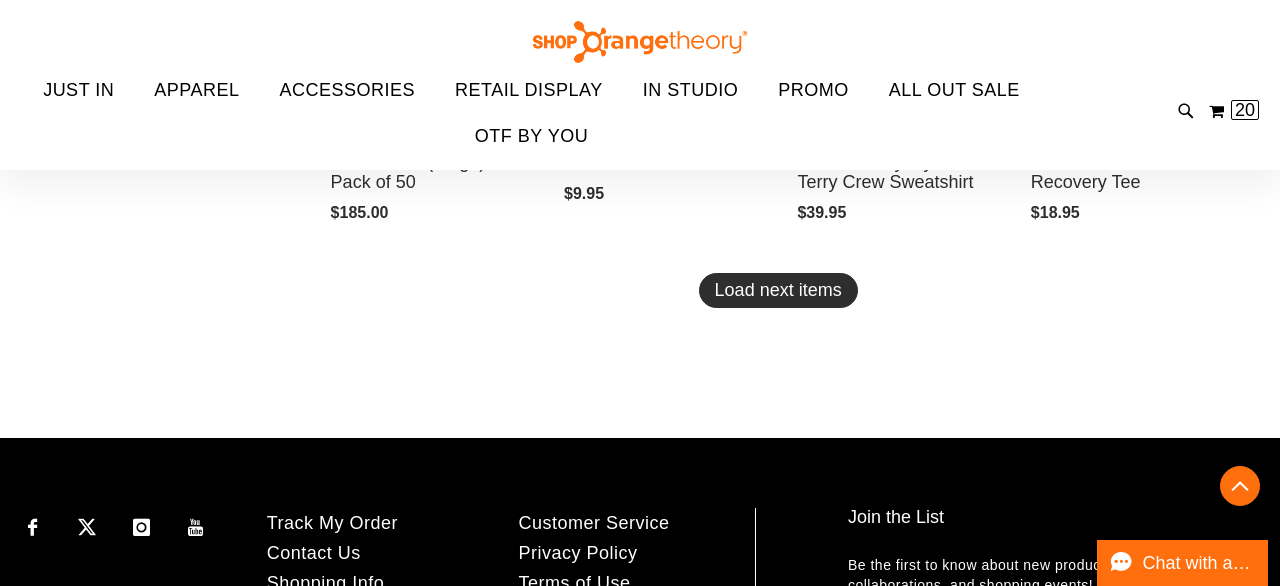 type on "**********" 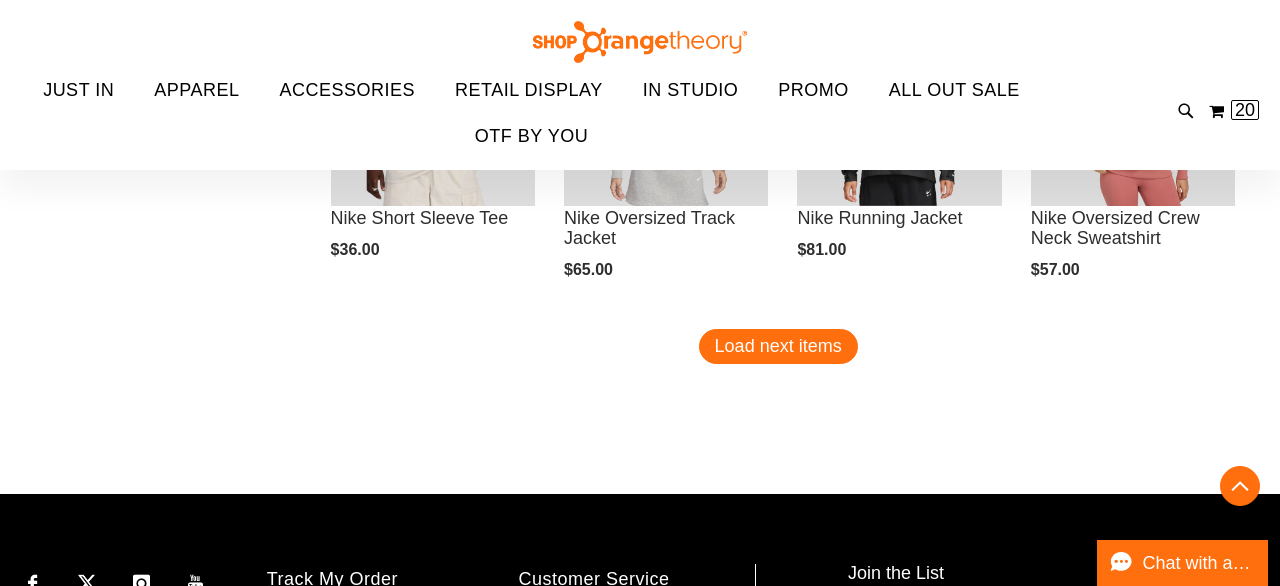 scroll, scrollTop: 4105, scrollLeft: 0, axis: vertical 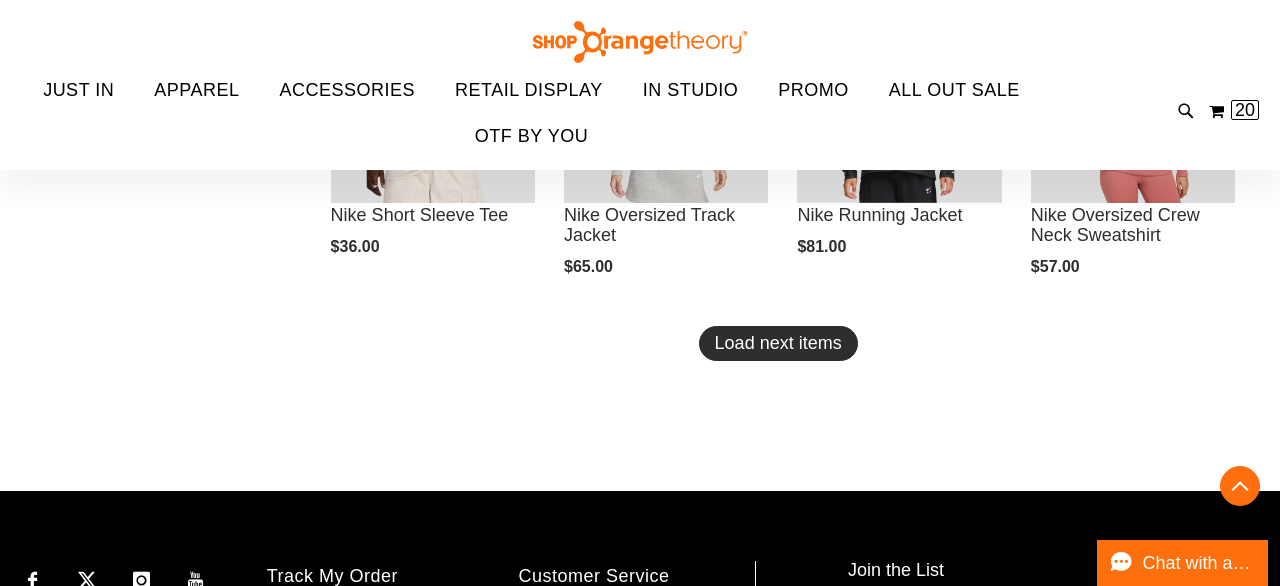 click on "Load next items" at bounding box center (778, 343) 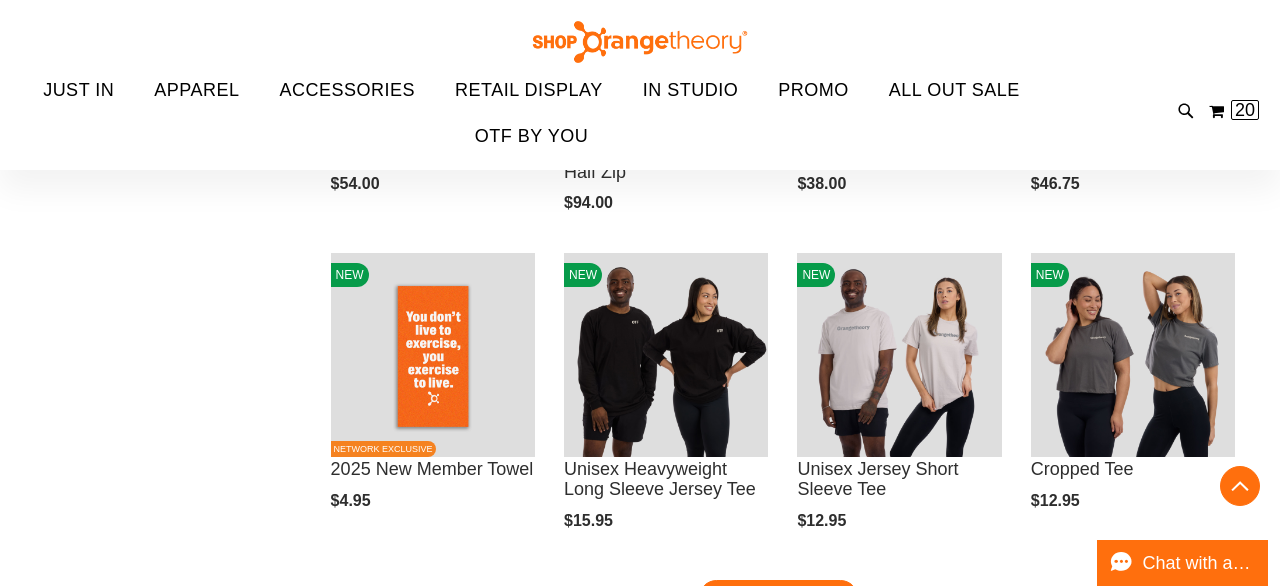 scroll, scrollTop: 4865, scrollLeft: 0, axis: vertical 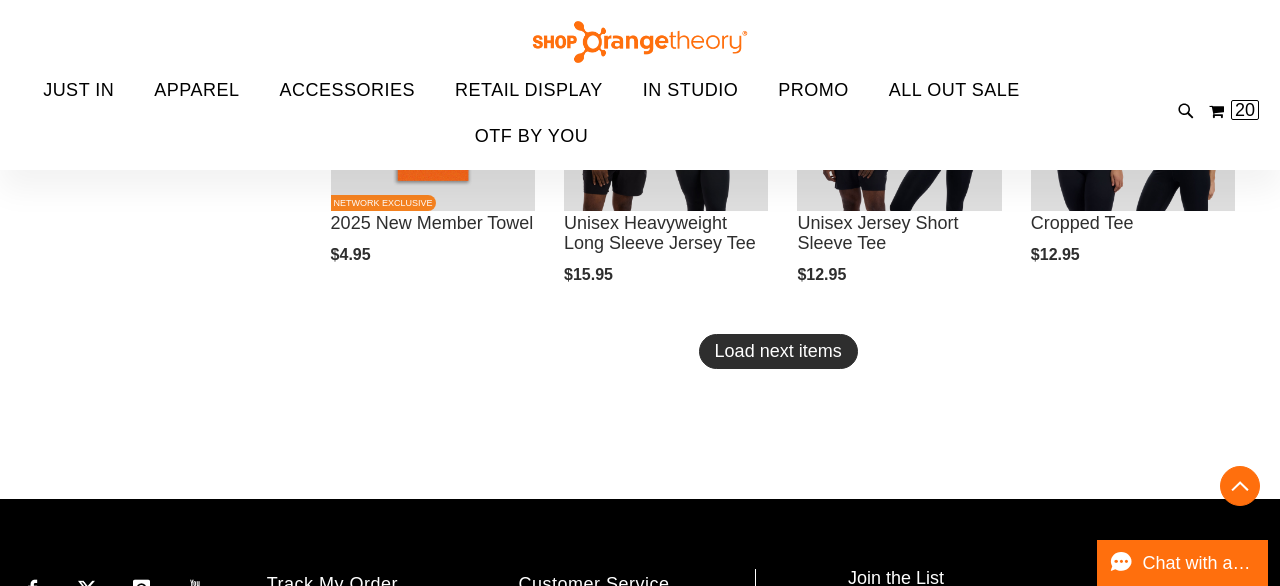click on "Load next items" at bounding box center [778, 351] 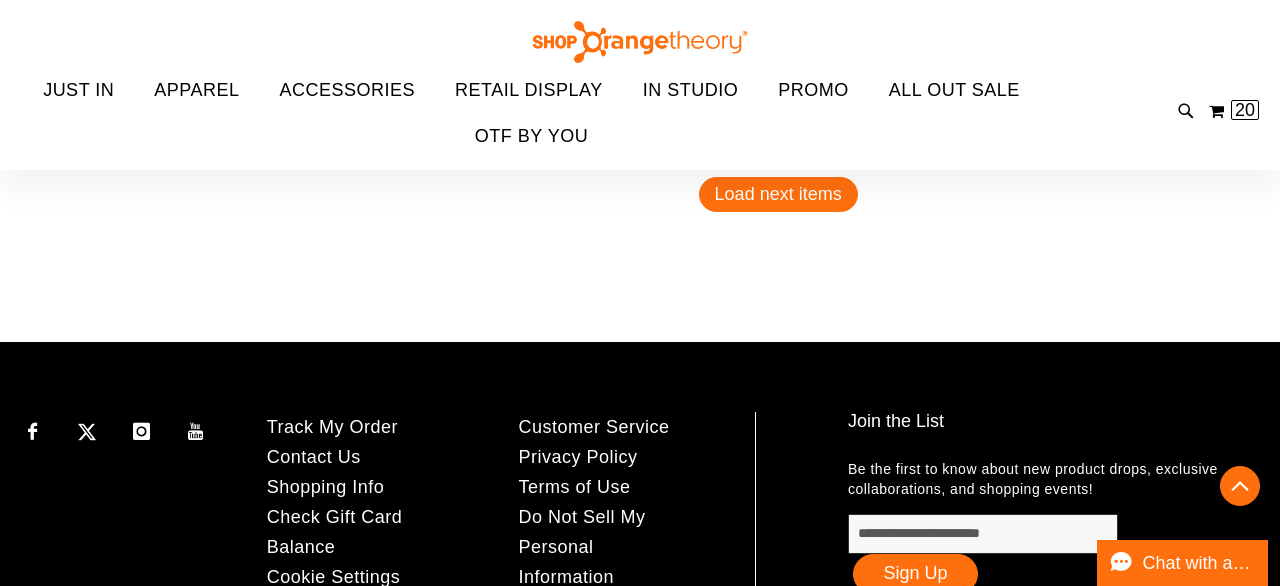 scroll, scrollTop: 6281, scrollLeft: 0, axis: vertical 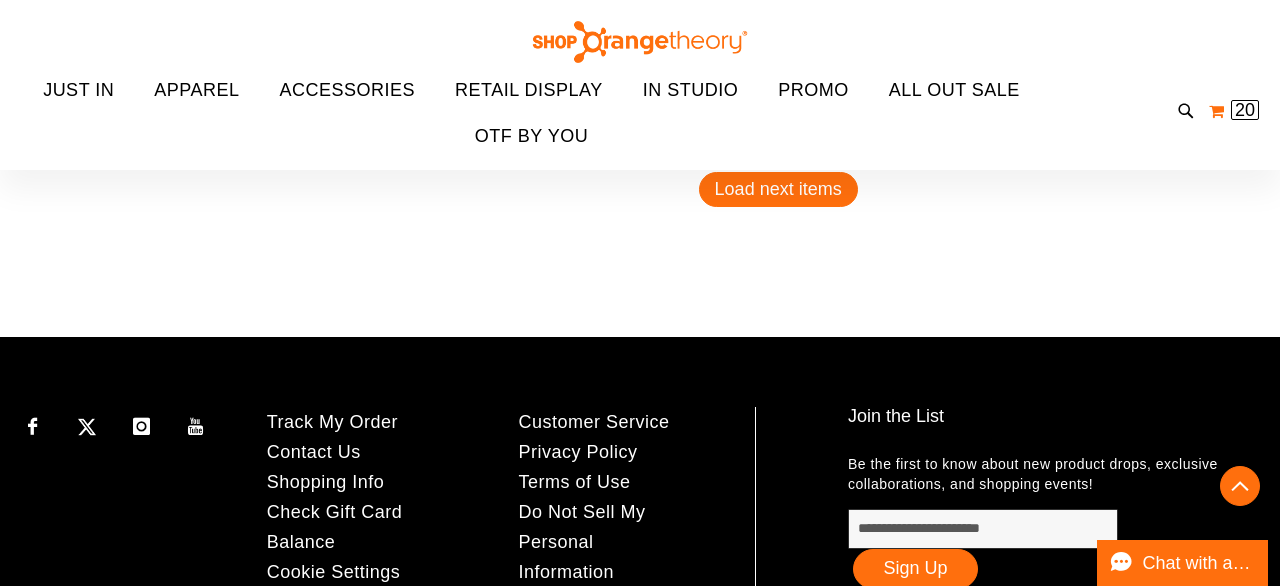 click on "My Cart
20
20
items" at bounding box center [1234, 111] 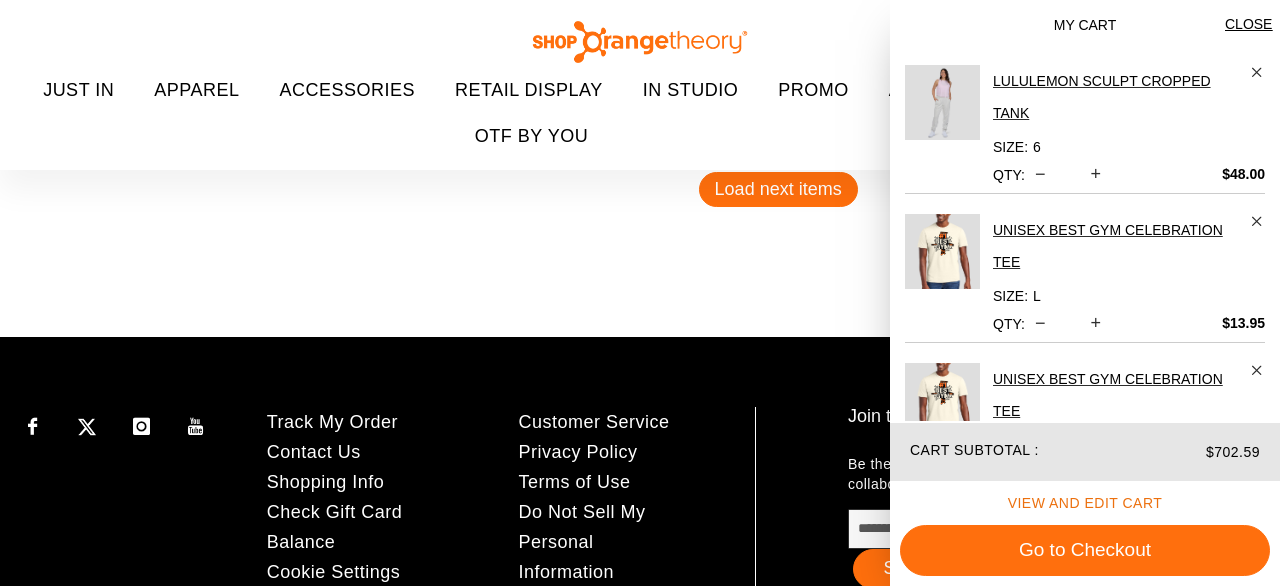 click on "View and edit cart" at bounding box center (1085, 503) 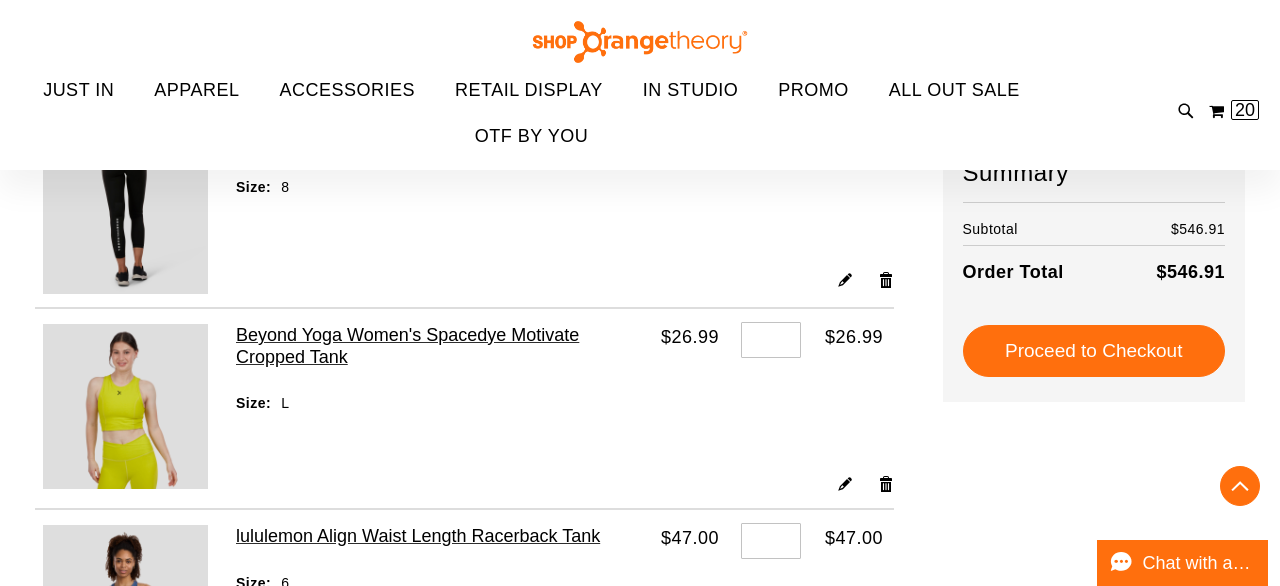 scroll, scrollTop: 814, scrollLeft: 0, axis: vertical 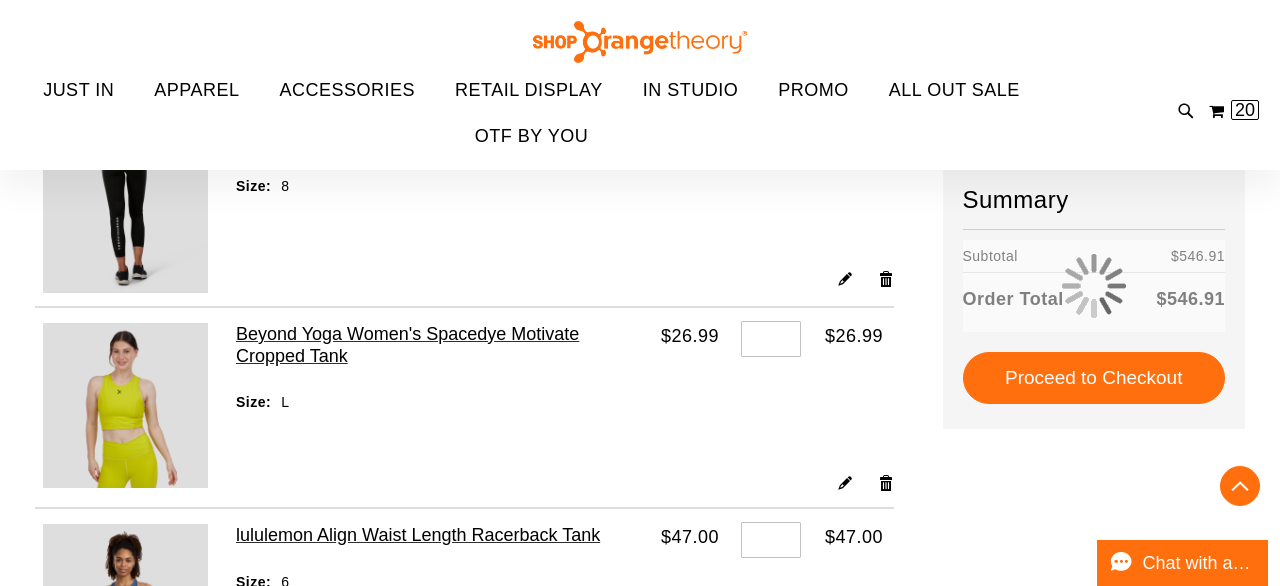 type on "**********" 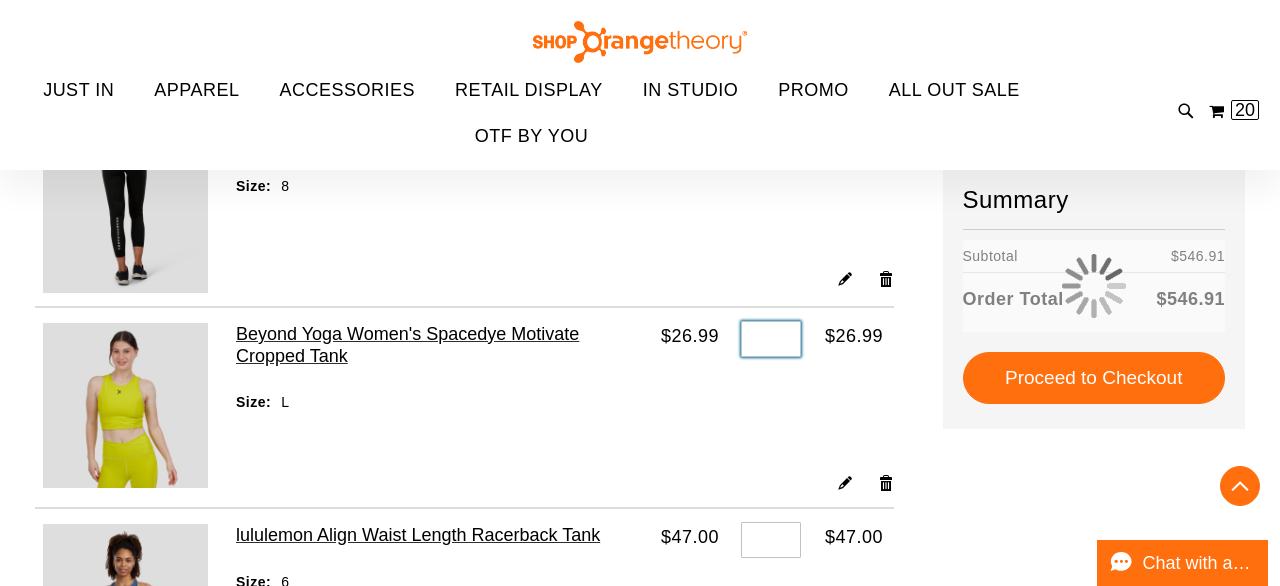 drag, startPoint x: 780, startPoint y: 337, endPoint x: 753, endPoint y: 337, distance: 27 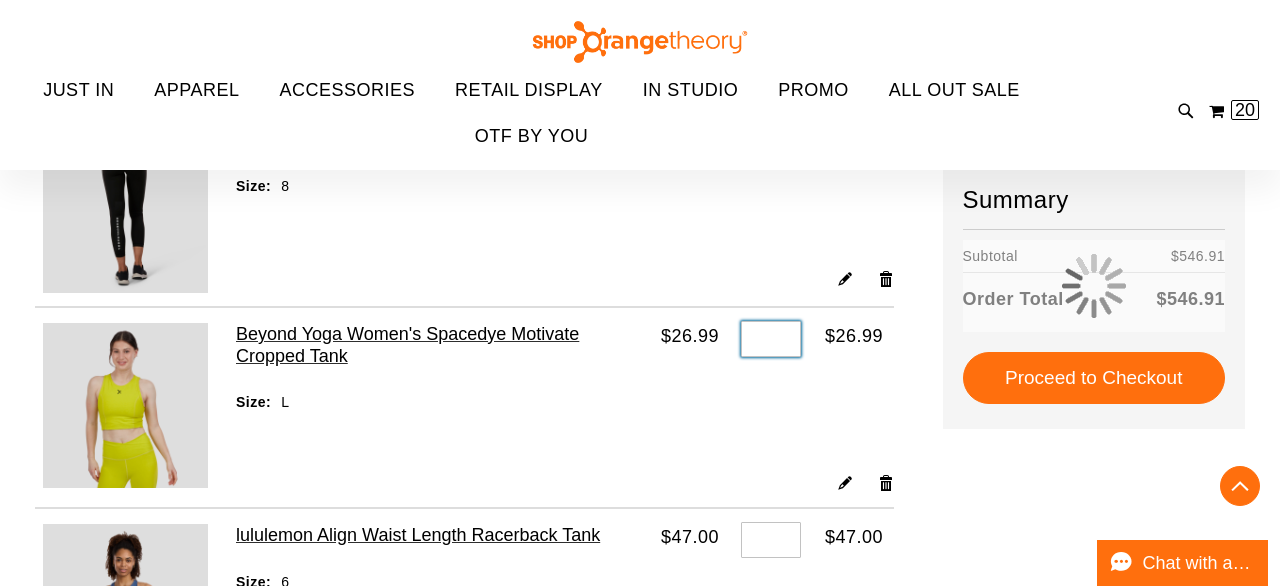 click on "*" at bounding box center (771, 339) 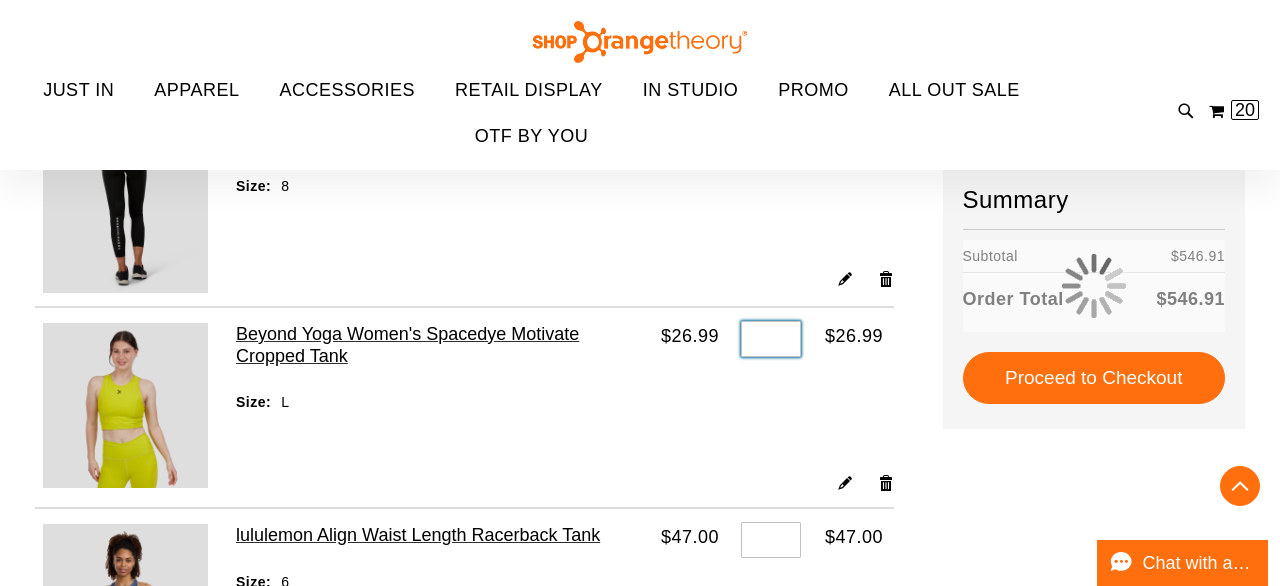 type on "*" 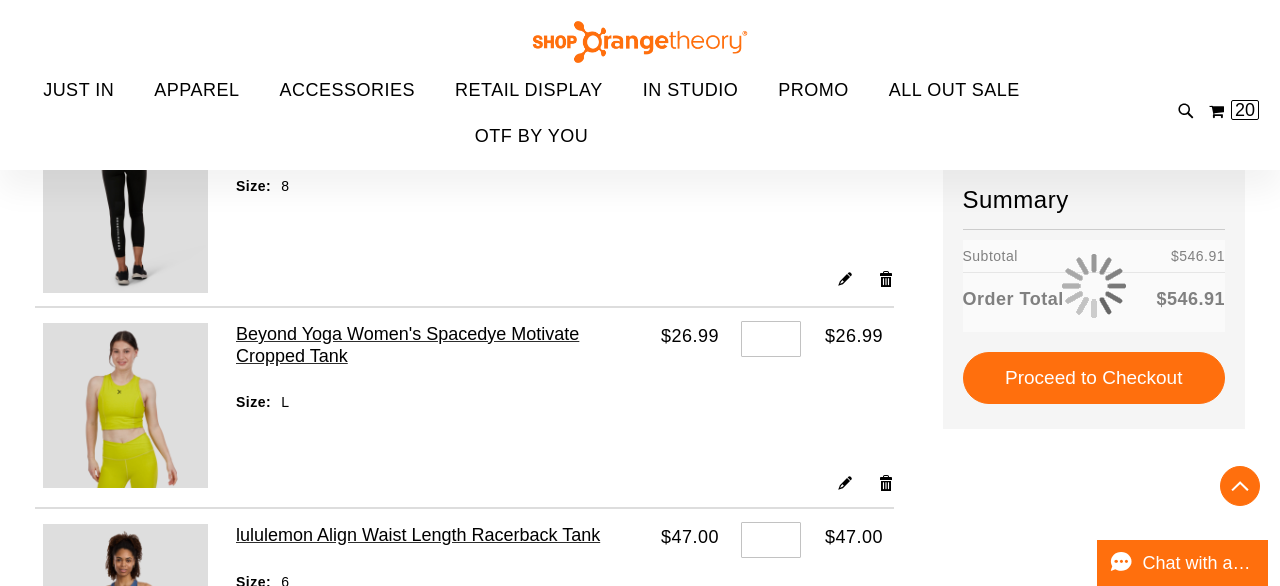 click on "$26.99" at bounding box center [690, 389] 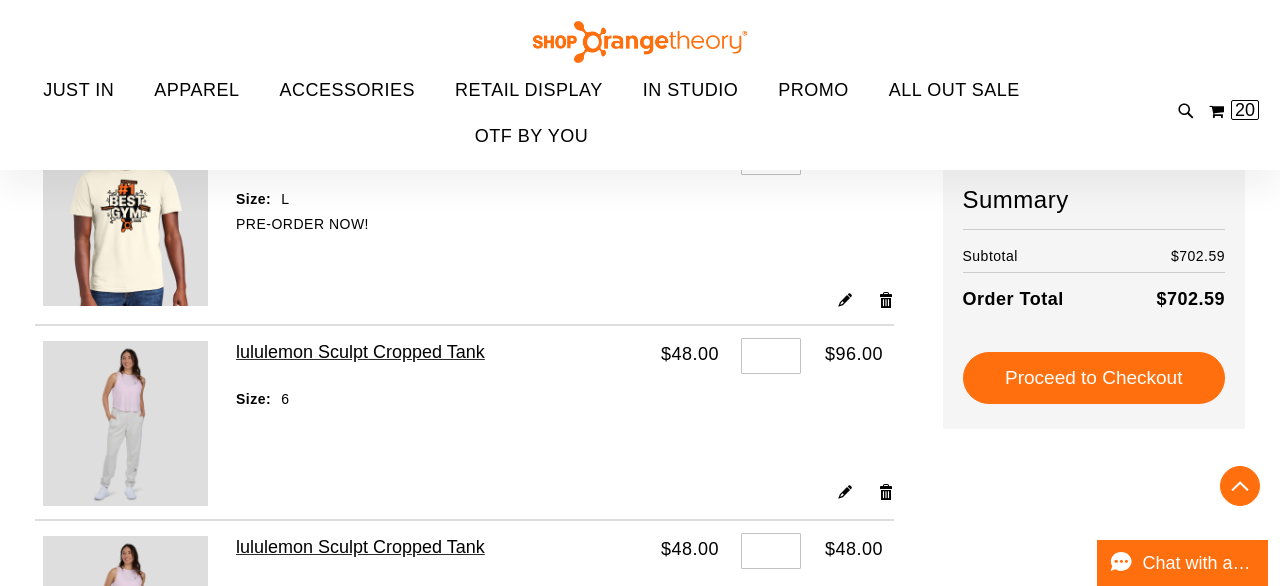 scroll, scrollTop: 1792, scrollLeft: 0, axis: vertical 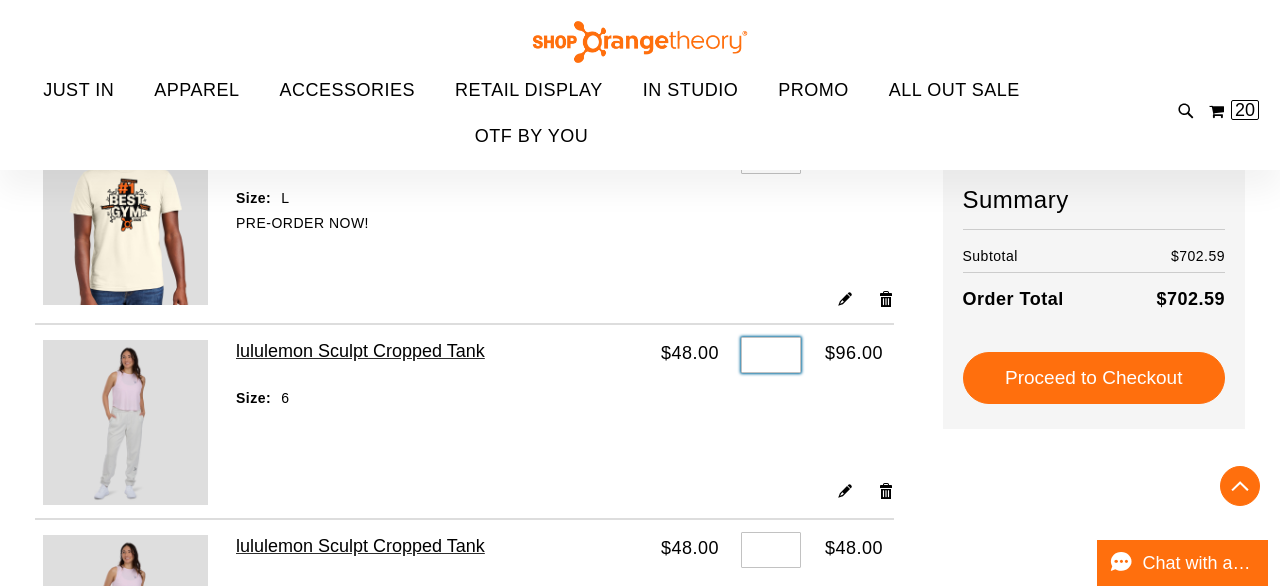 drag, startPoint x: 782, startPoint y: 364, endPoint x: 760, endPoint y: 363, distance: 22.022715 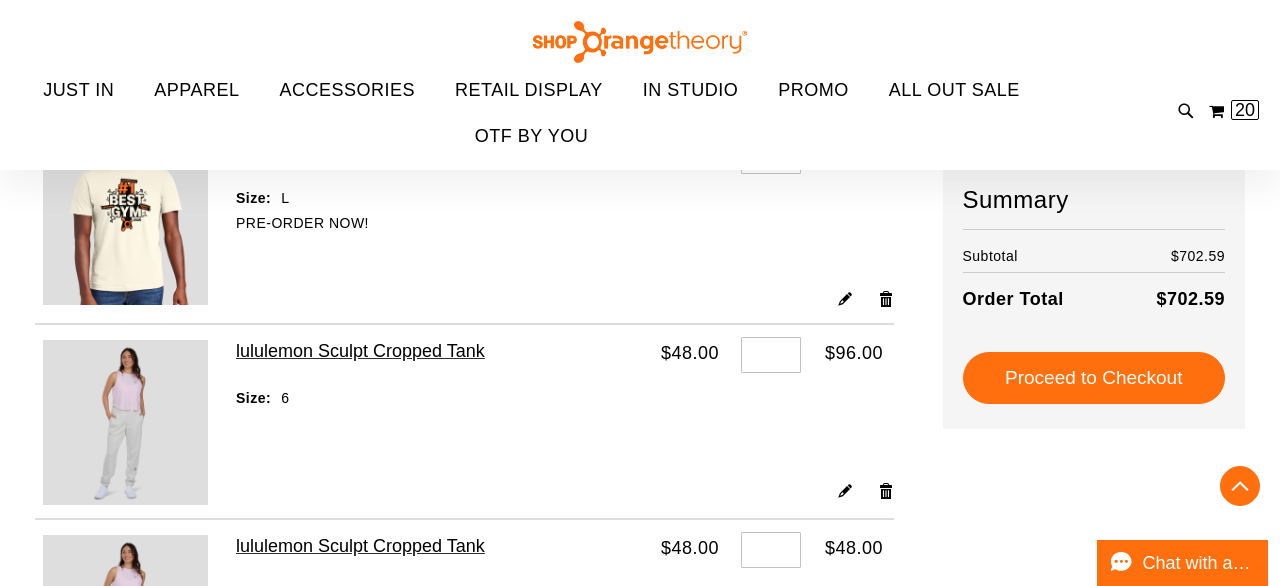 click on "$48.00" at bounding box center [690, 402] 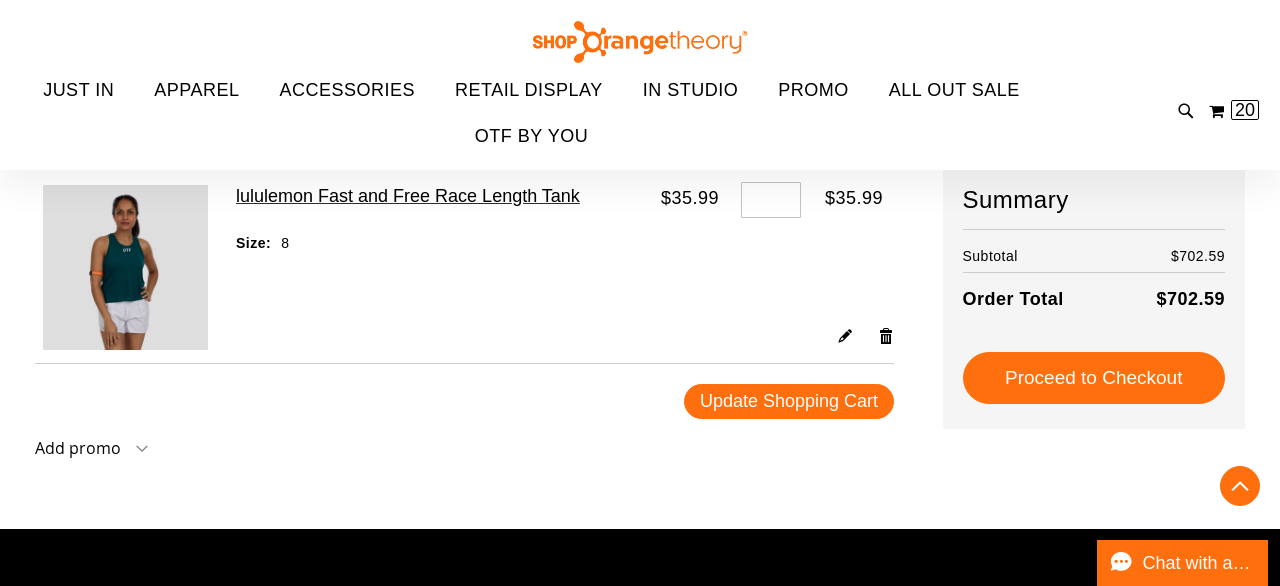 scroll, scrollTop: 3116, scrollLeft: 0, axis: vertical 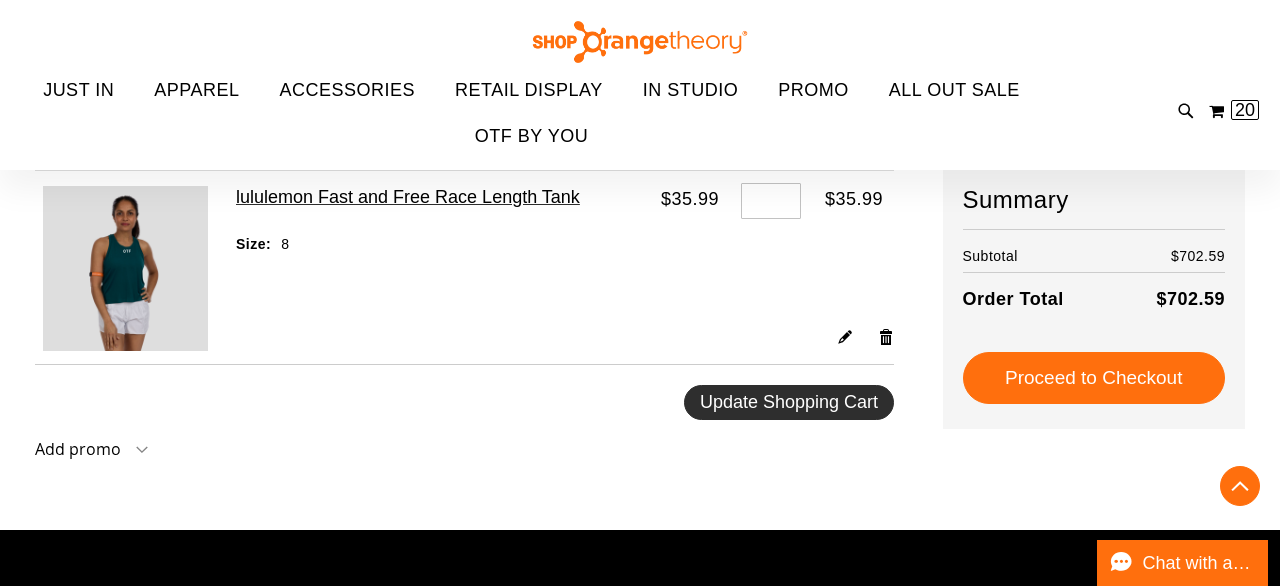 click on "Update Shopping Cart" at bounding box center (789, 402) 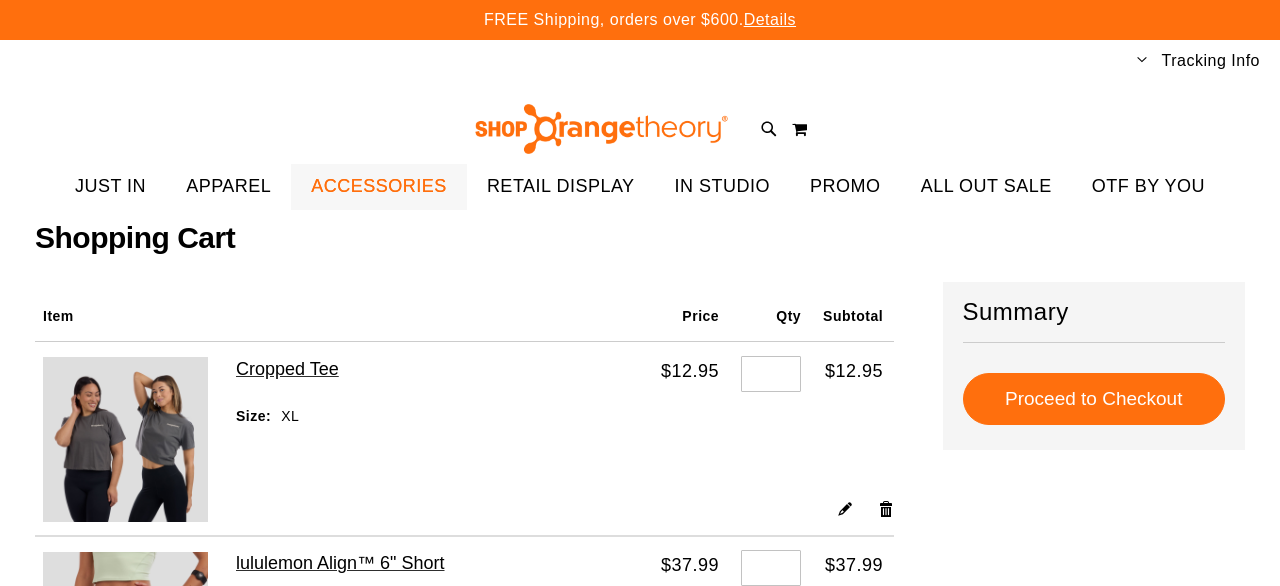 scroll, scrollTop: 0, scrollLeft: 0, axis: both 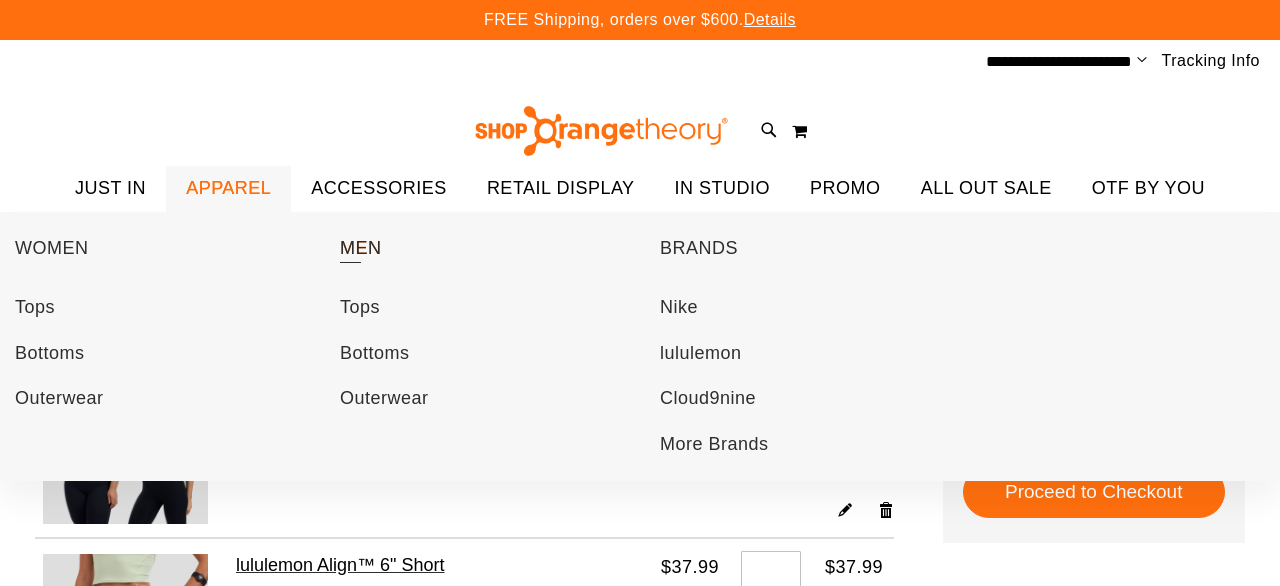 type on "**********" 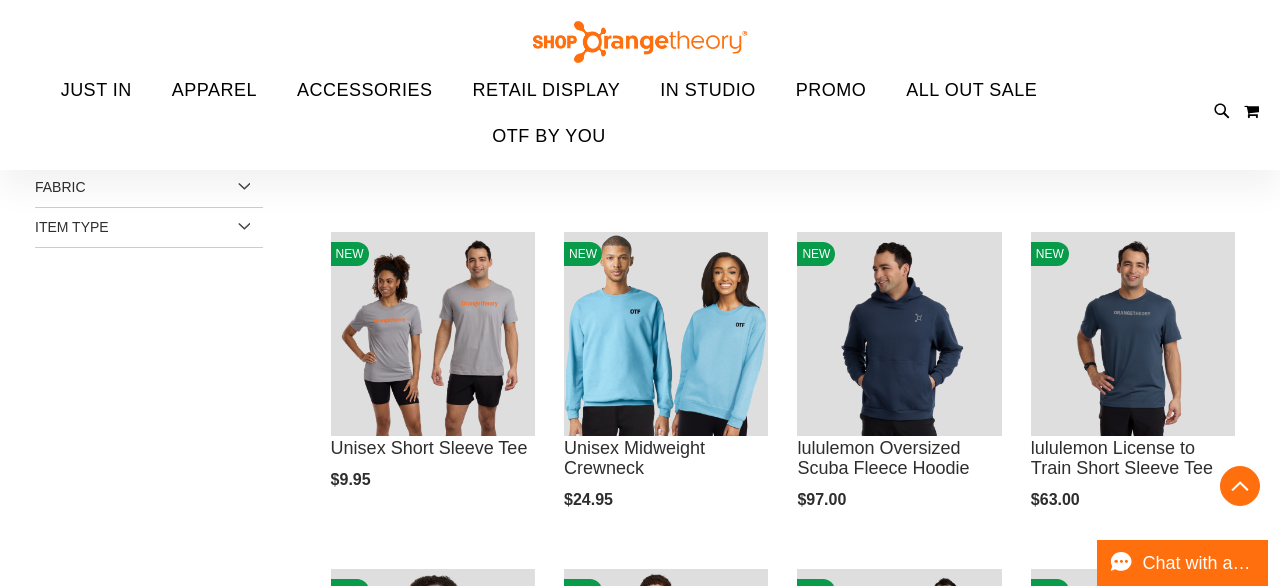 scroll, scrollTop: 502, scrollLeft: 0, axis: vertical 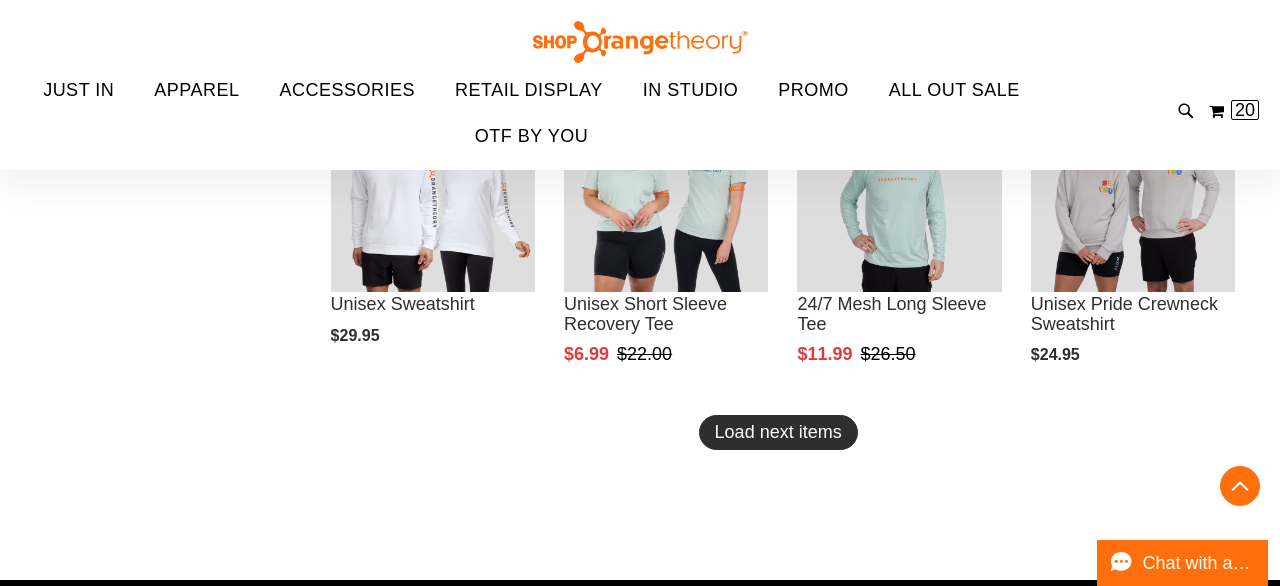 type on "**********" 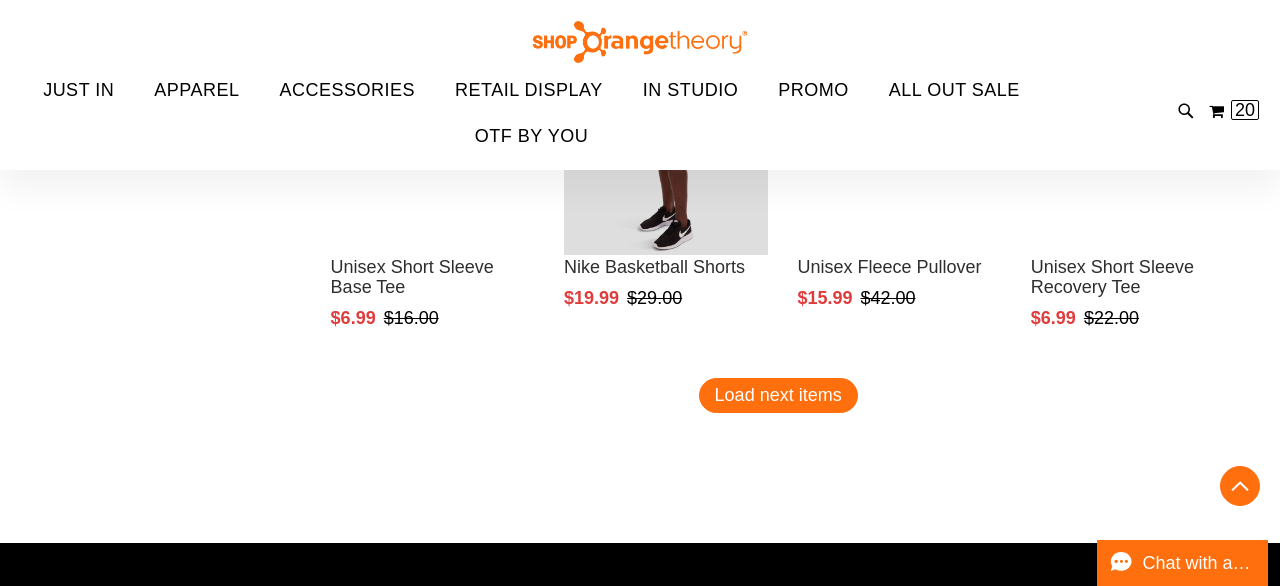 scroll, scrollTop: 4058, scrollLeft: 0, axis: vertical 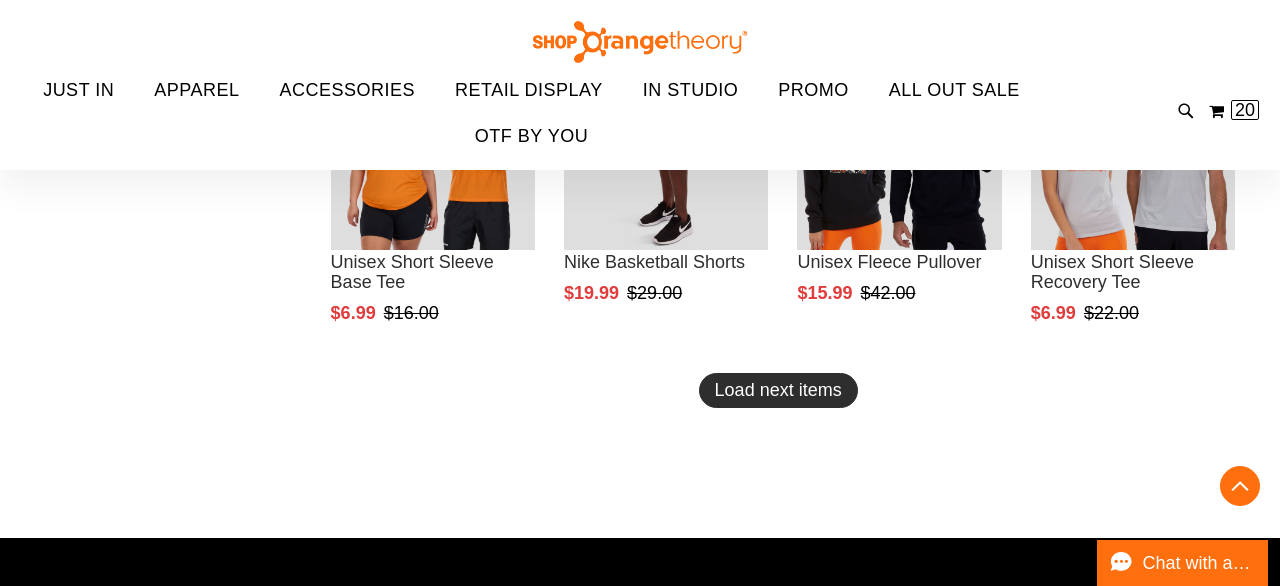 click on "Load next items" at bounding box center [778, 390] 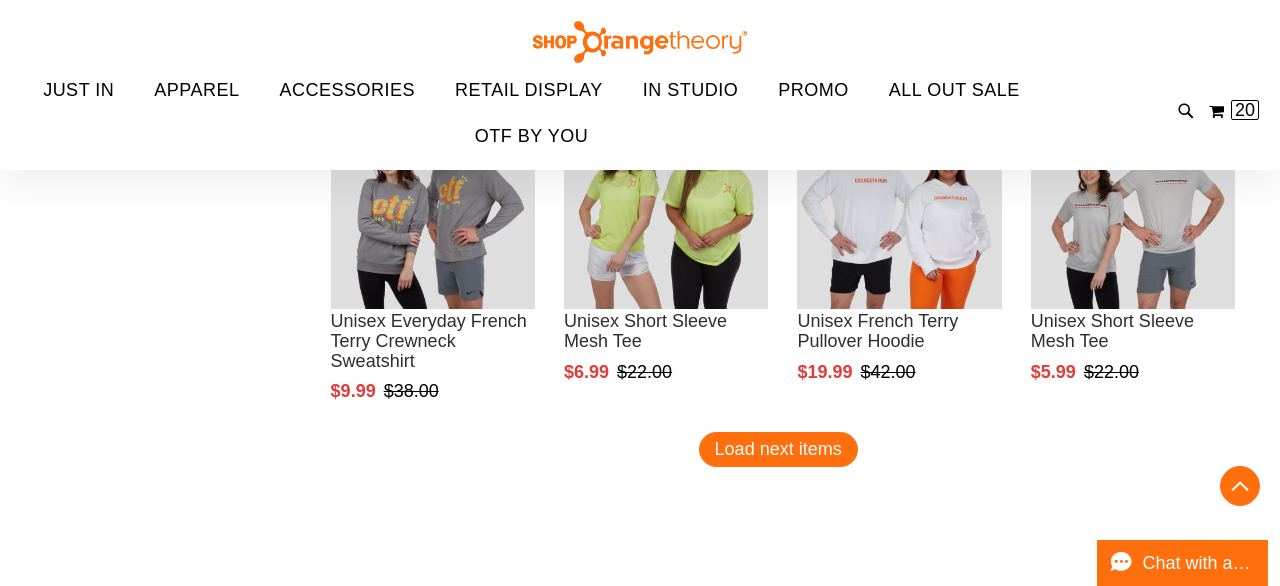 scroll, scrollTop: 5012, scrollLeft: 0, axis: vertical 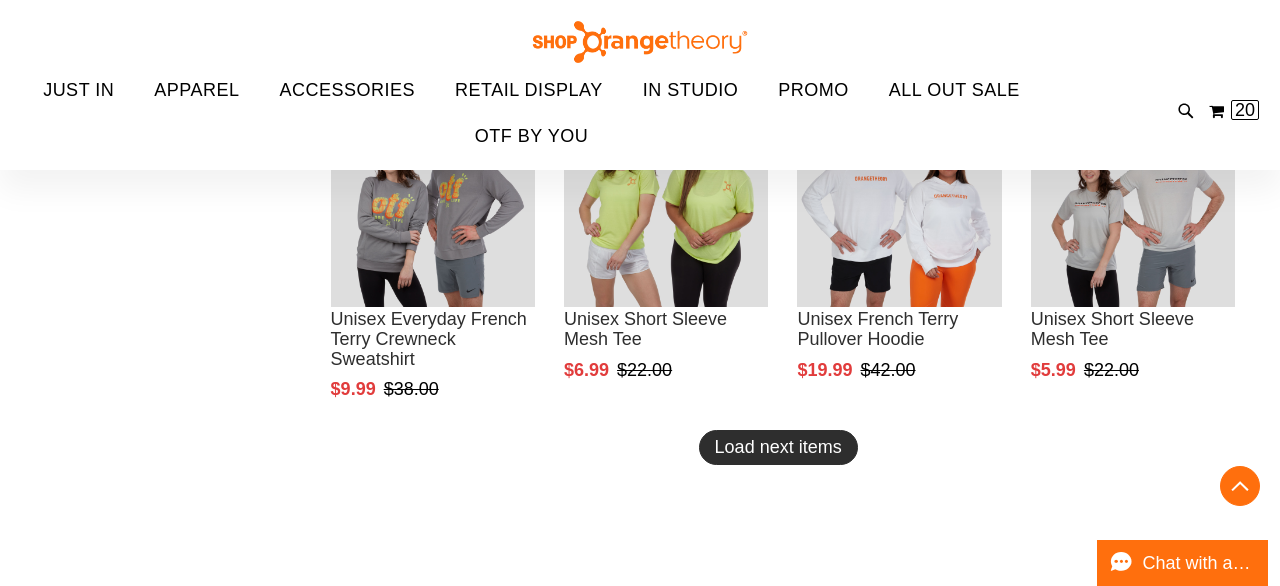 click on "Load next items" at bounding box center [778, 447] 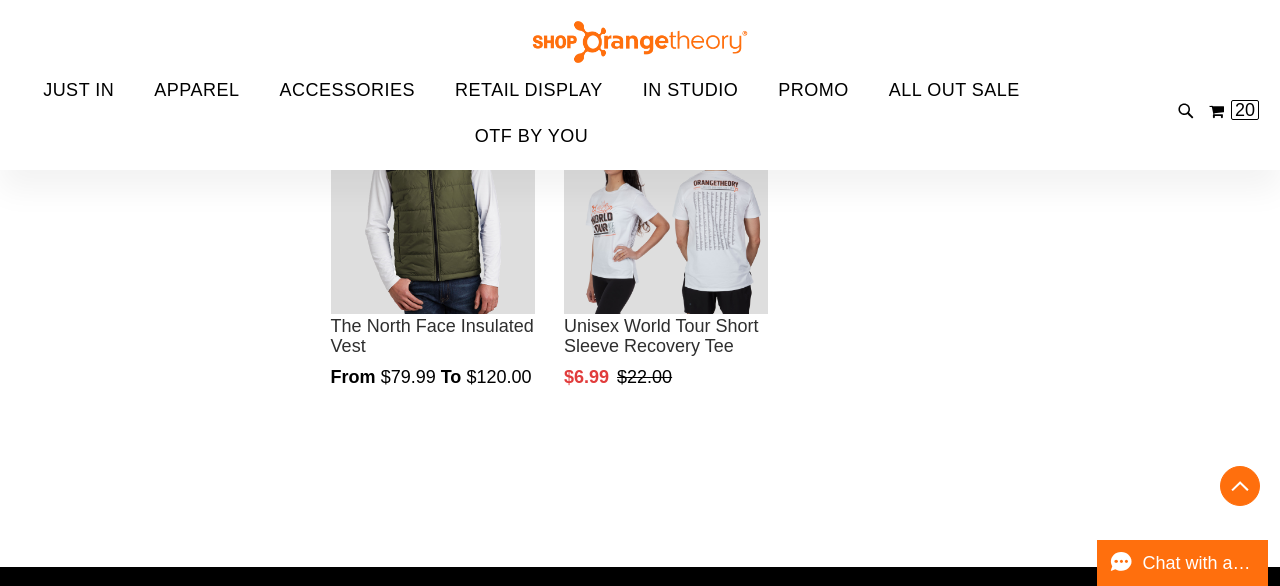 scroll, scrollTop: 5692, scrollLeft: 0, axis: vertical 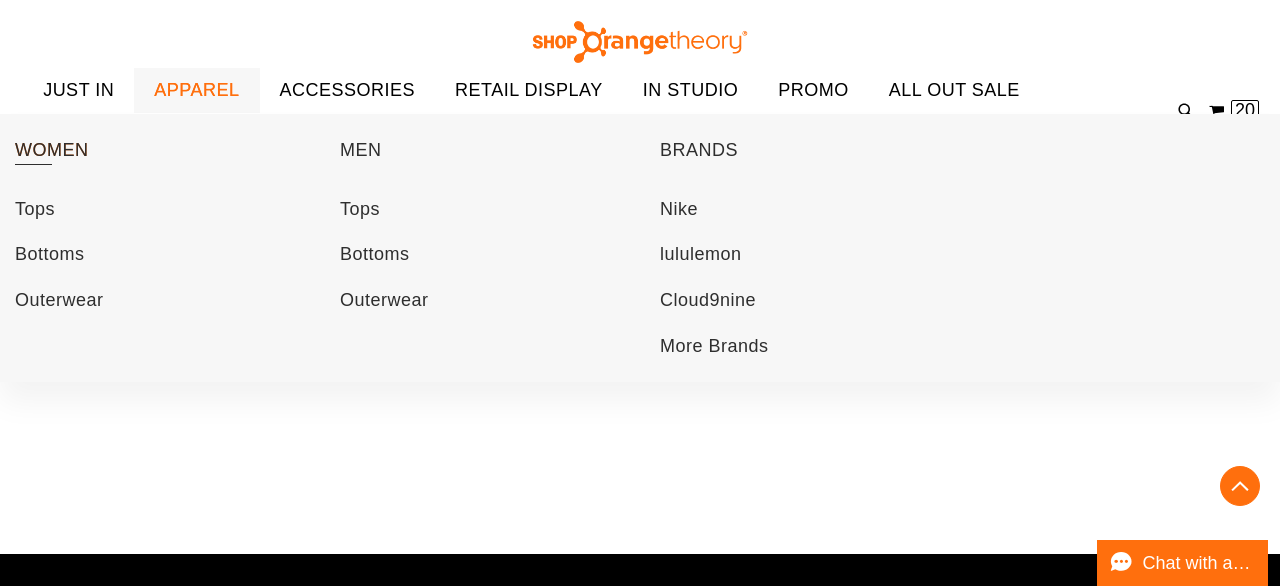 click on "WOMEN" at bounding box center [52, 152] 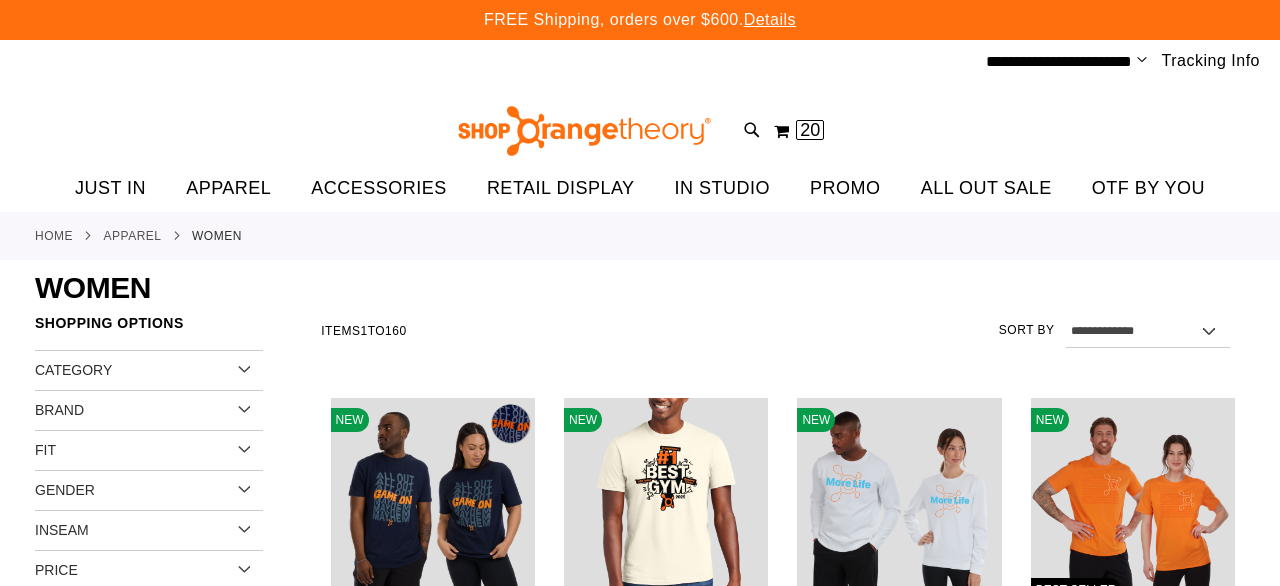 scroll, scrollTop: 109, scrollLeft: 0, axis: vertical 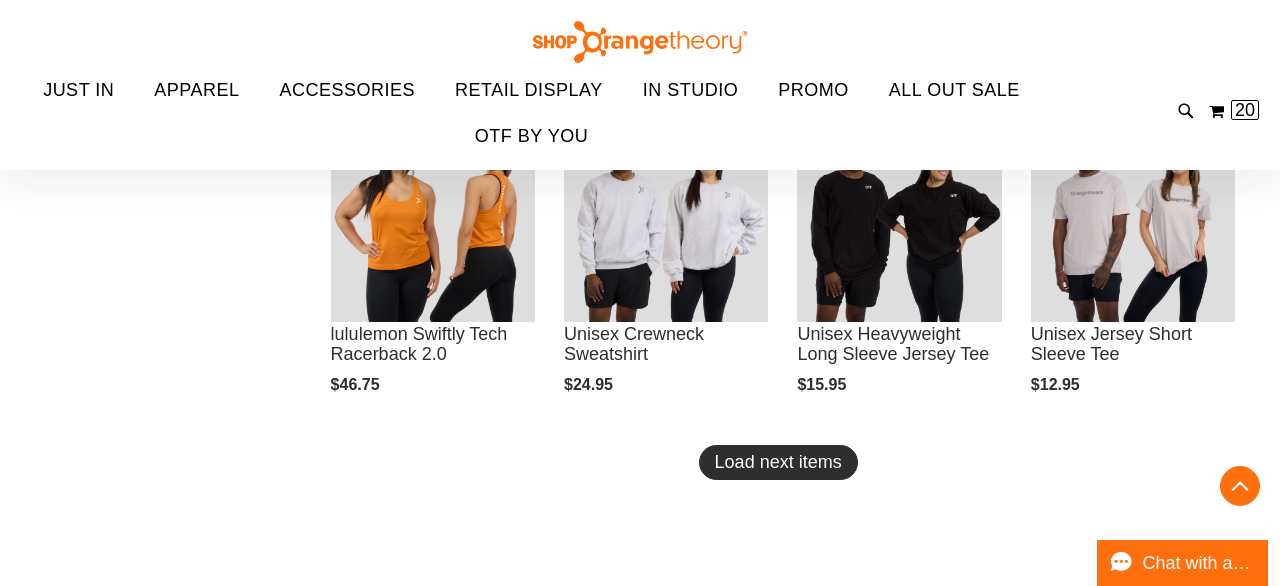 type on "**********" 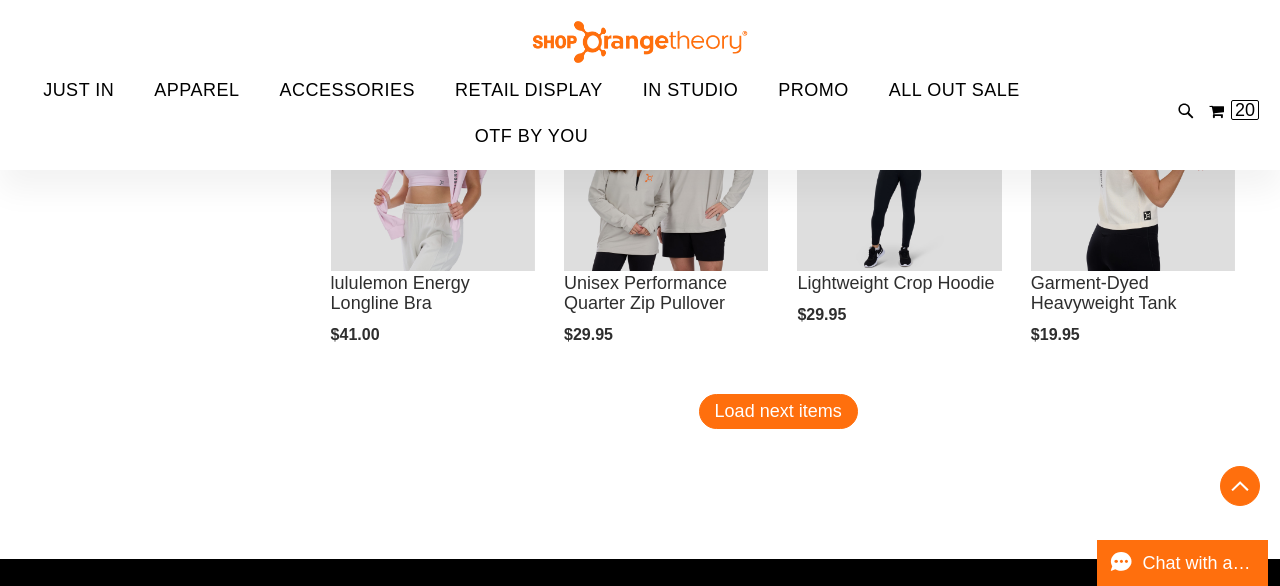 scroll, scrollTop: 4052, scrollLeft: 0, axis: vertical 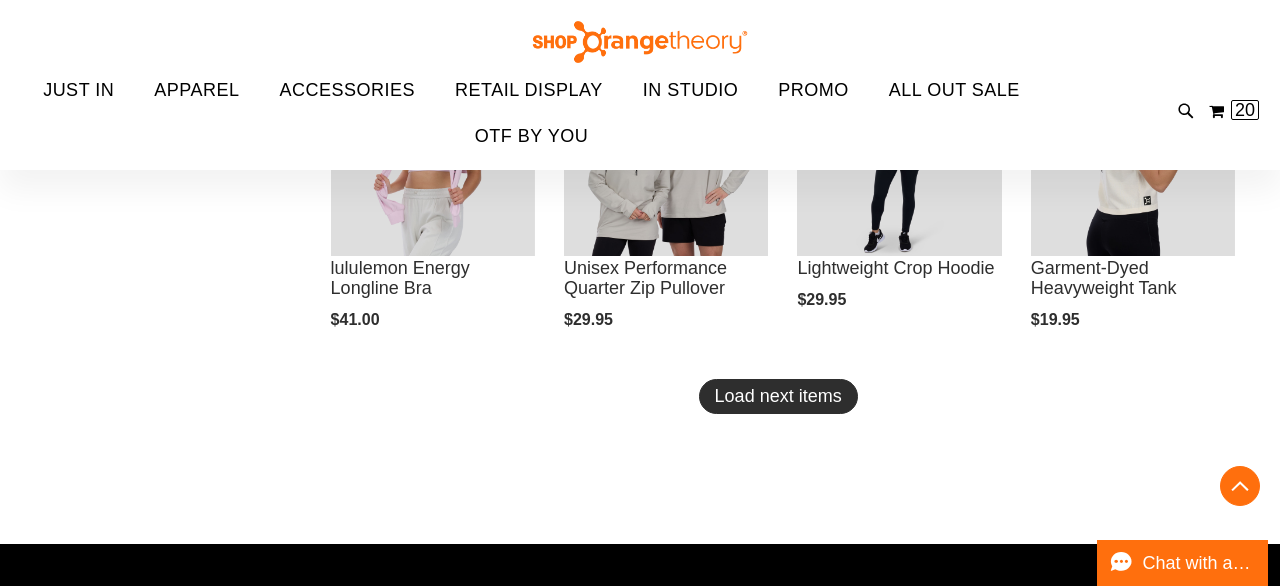 click on "Load next items" at bounding box center (778, 396) 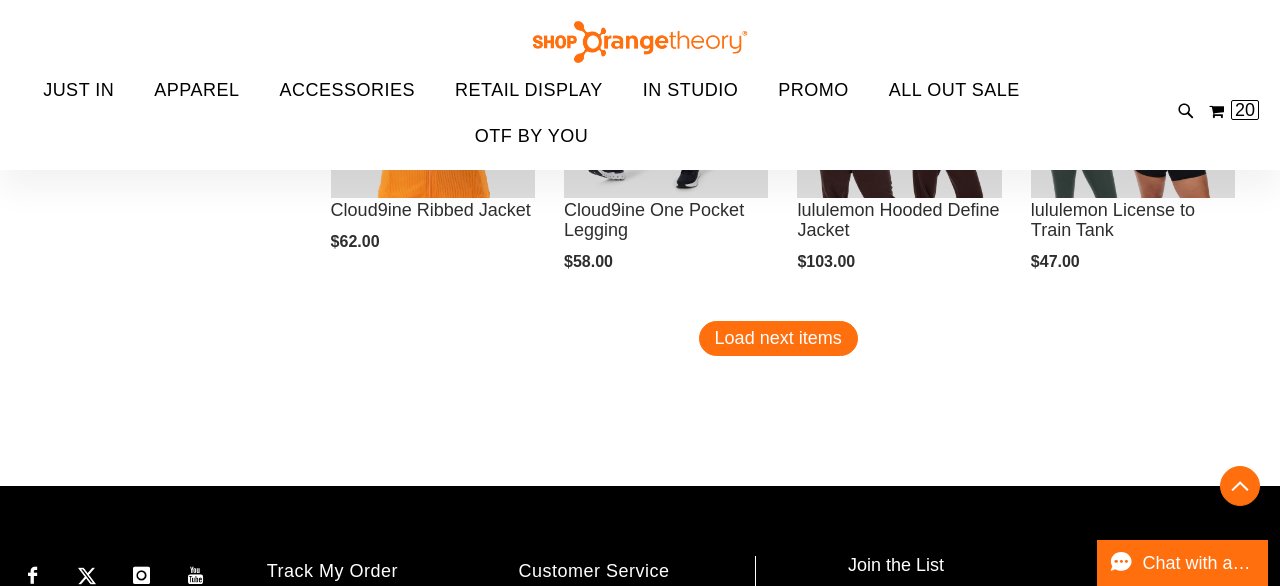 scroll, scrollTop: 5200, scrollLeft: 0, axis: vertical 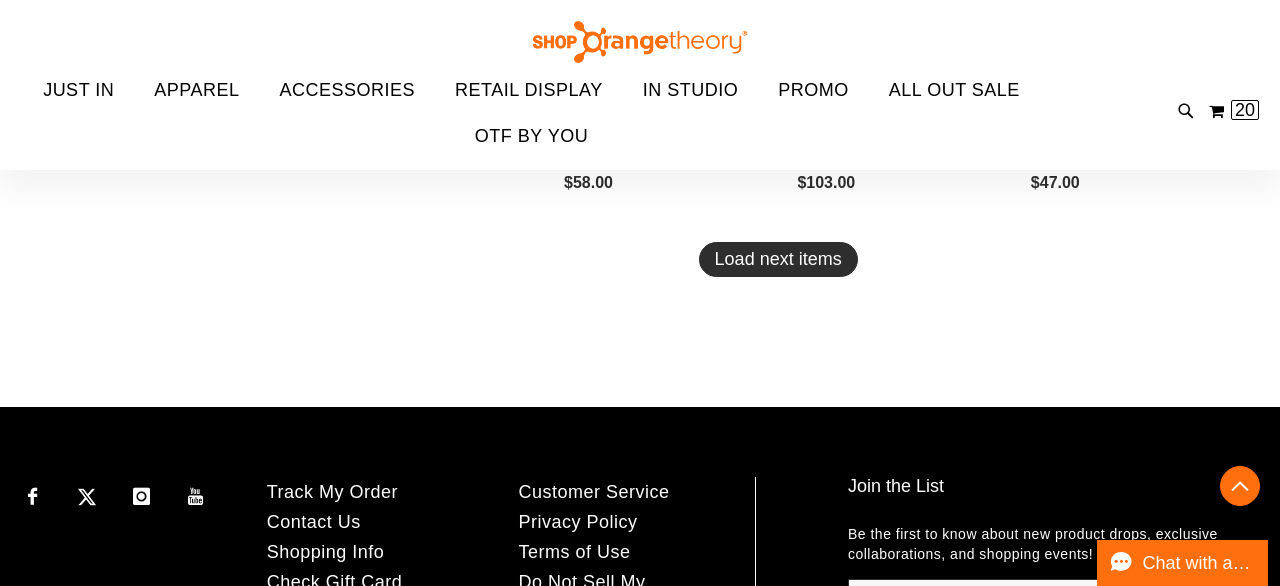 click on "Load next items" at bounding box center (778, 259) 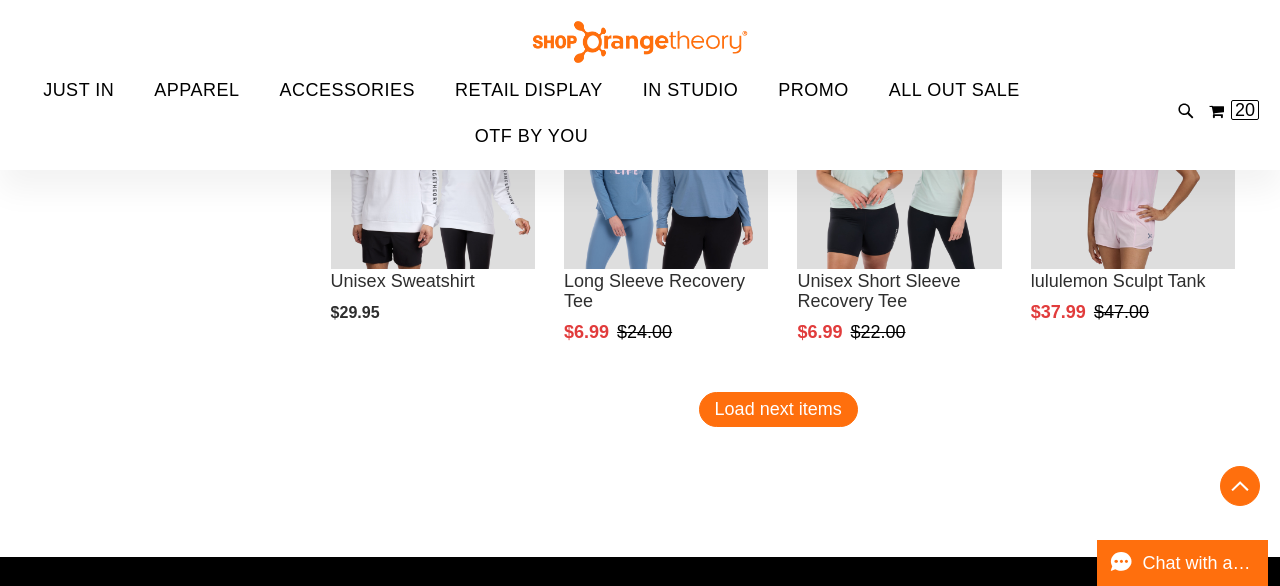 scroll, scrollTop: 6073, scrollLeft: 0, axis: vertical 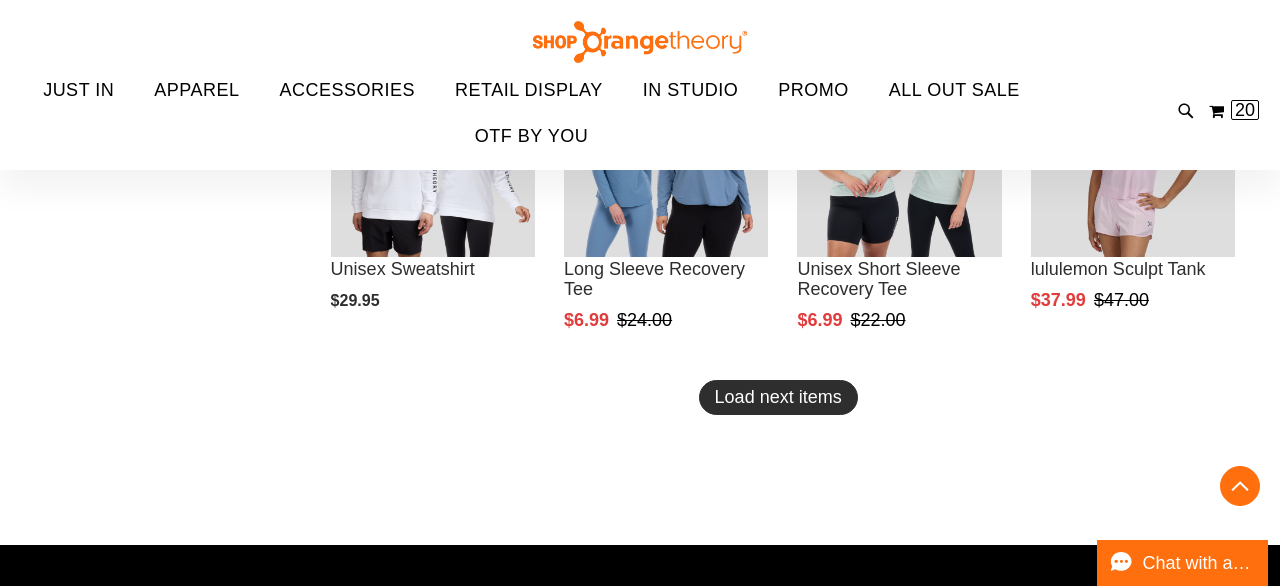 click on "Load next items" at bounding box center [778, 397] 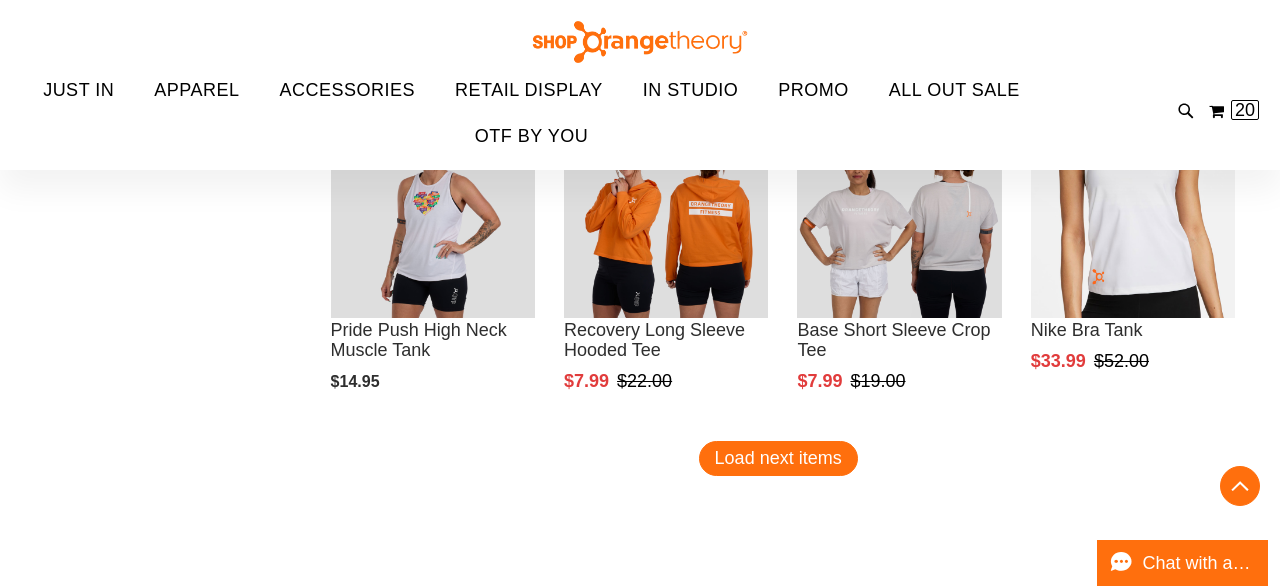 scroll, scrollTop: 7025, scrollLeft: 0, axis: vertical 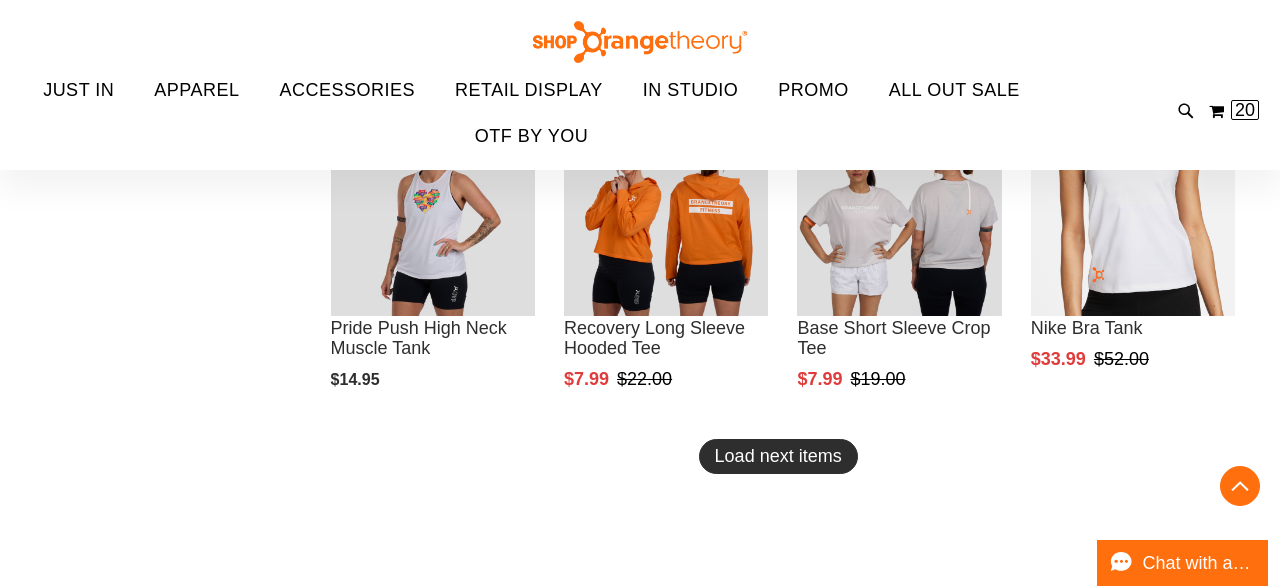 click on "Load next items" at bounding box center (778, 456) 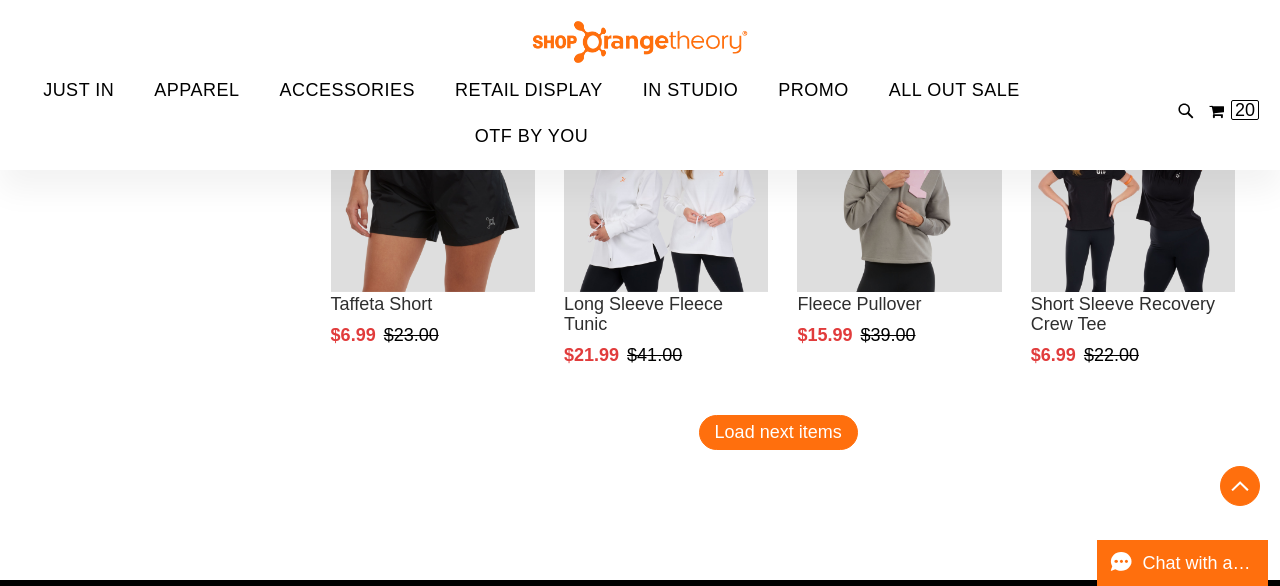 scroll, scrollTop: 8061, scrollLeft: 0, axis: vertical 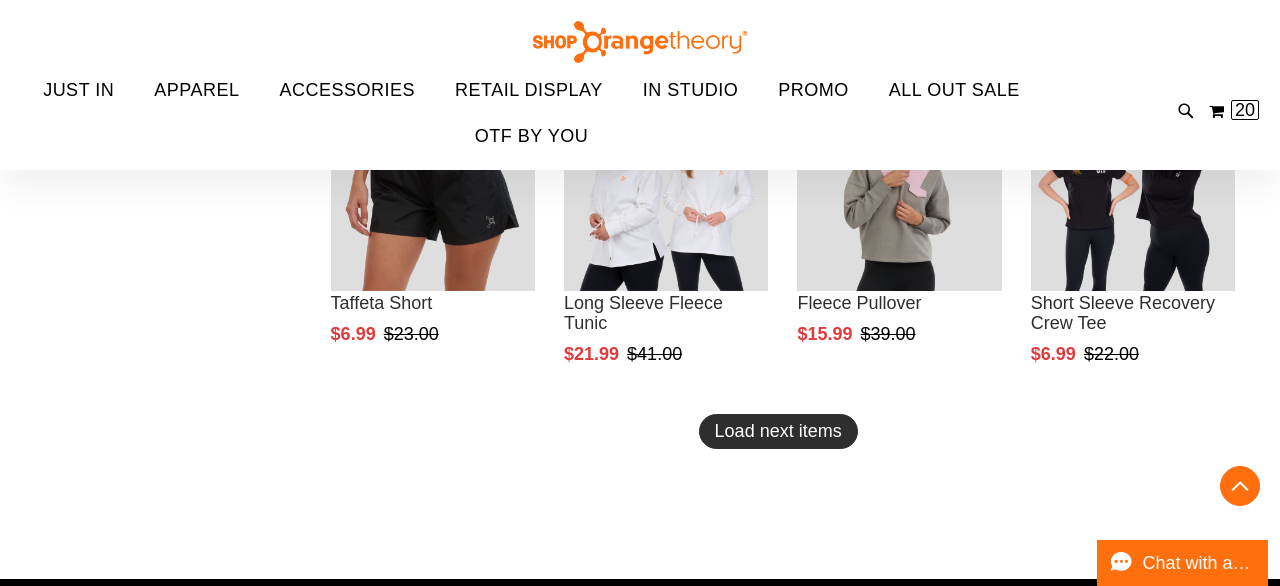 click on "Load next items" at bounding box center (778, 431) 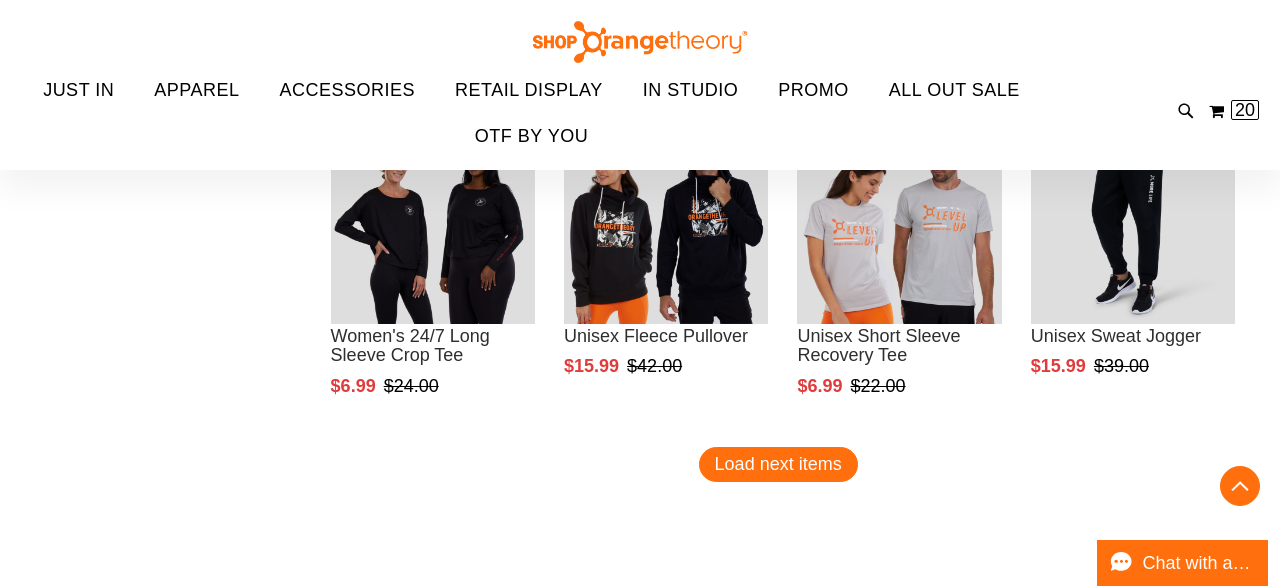 scroll, scrollTop: 9095, scrollLeft: 0, axis: vertical 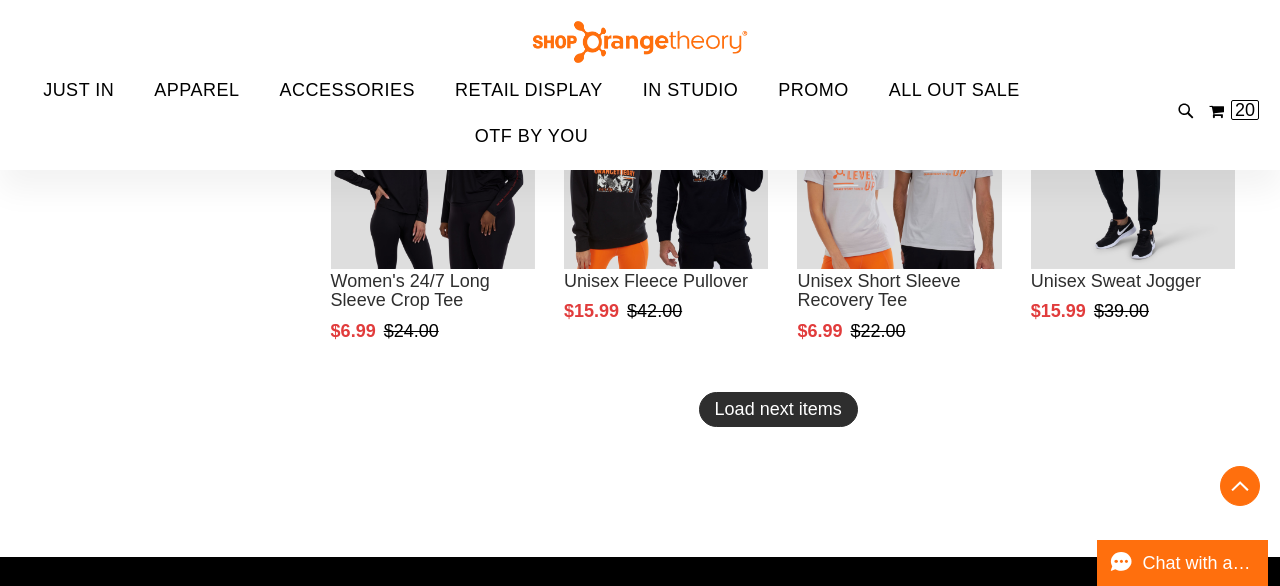 click on "Load next items" at bounding box center [778, 409] 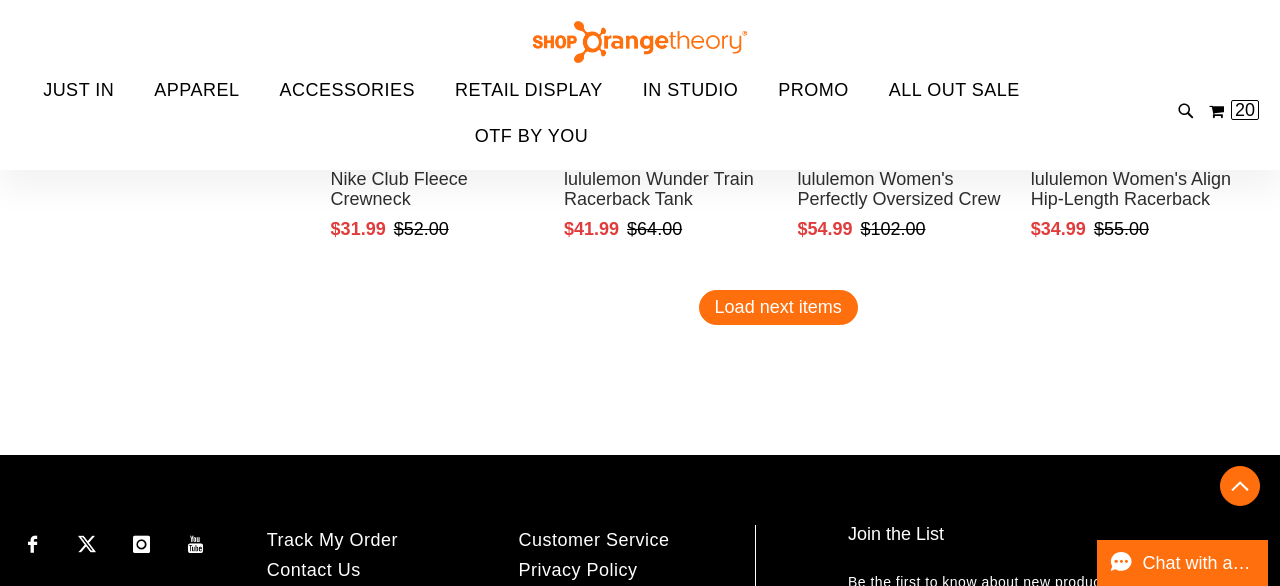 scroll, scrollTop: 10220, scrollLeft: 0, axis: vertical 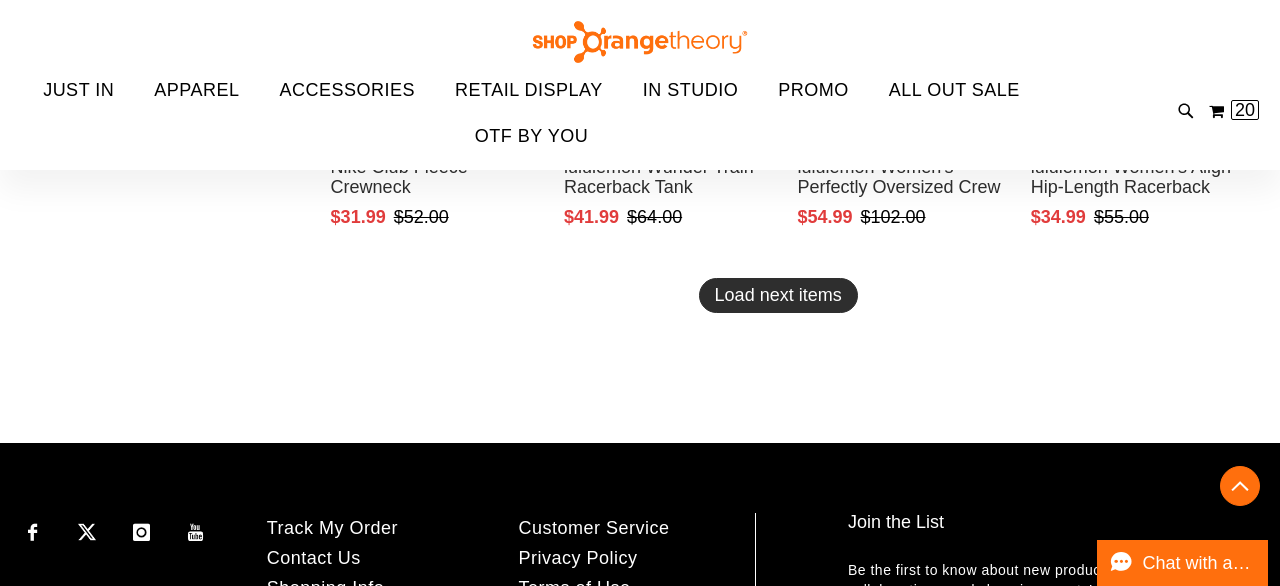 click on "Load next items" at bounding box center [778, 295] 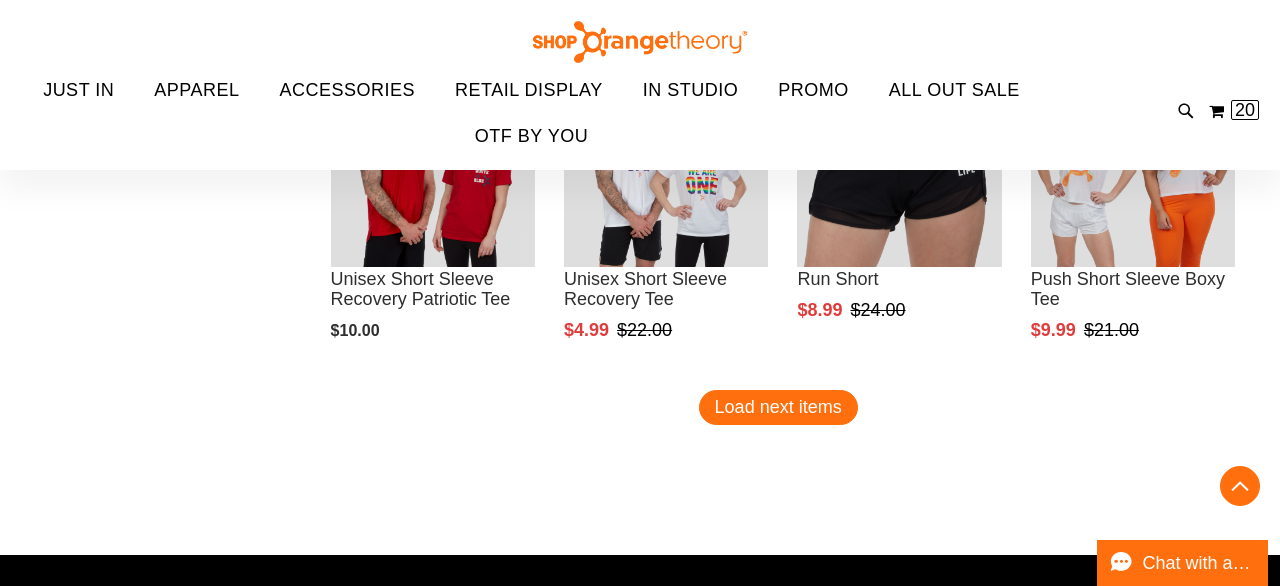 scroll, scrollTop: 11120, scrollLeft: 0, axis: vertical 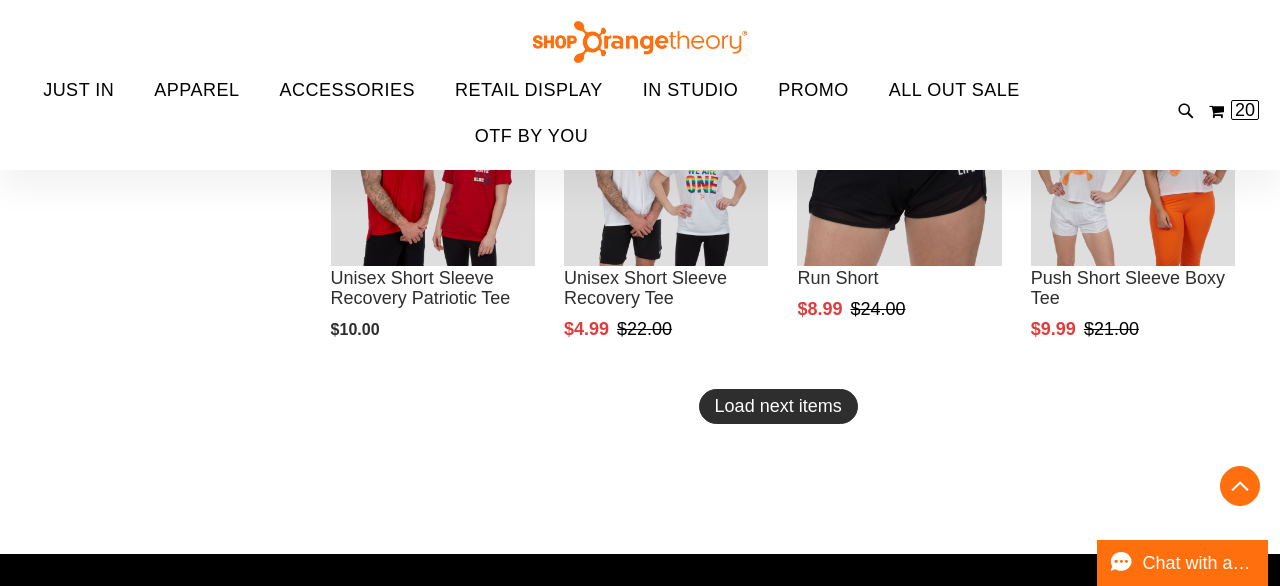 click on "Load next items" at bounding box center [778, 406] 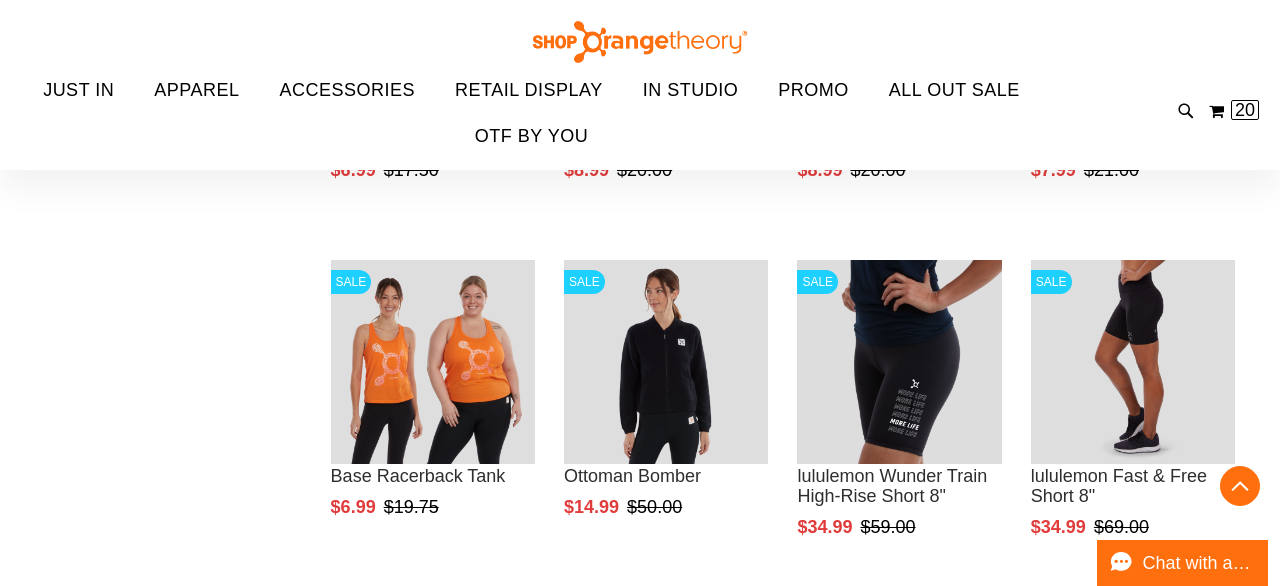 scroll, scrollTop: 12126, scrollLeft: 0, axis: vertical 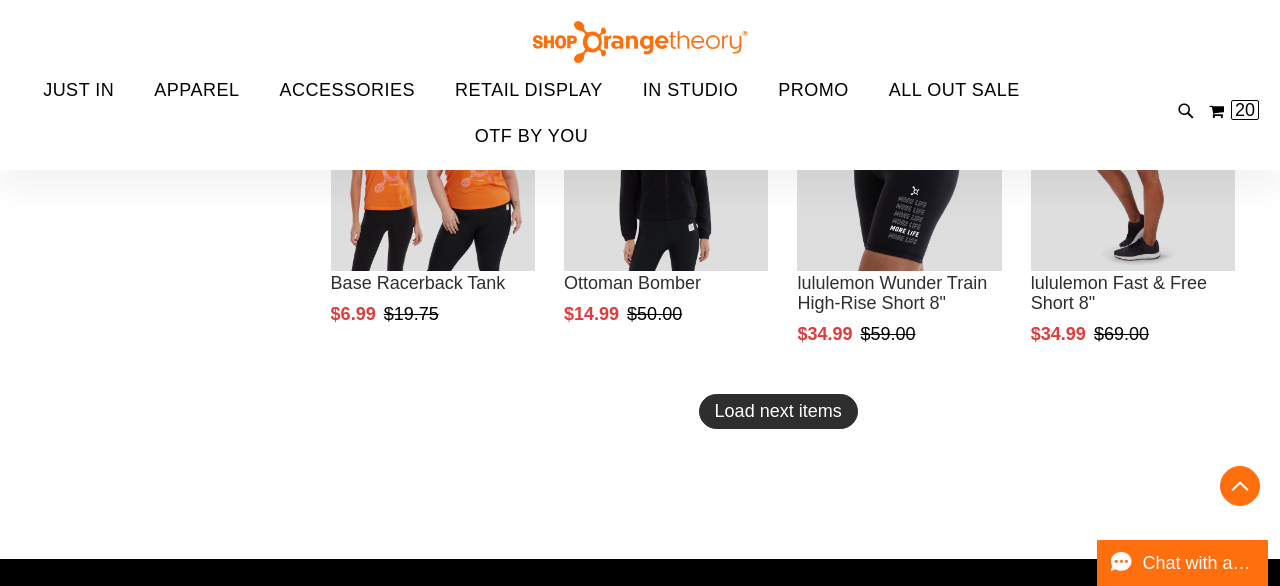 click on "Load next items" at bounding box center (778, 411) 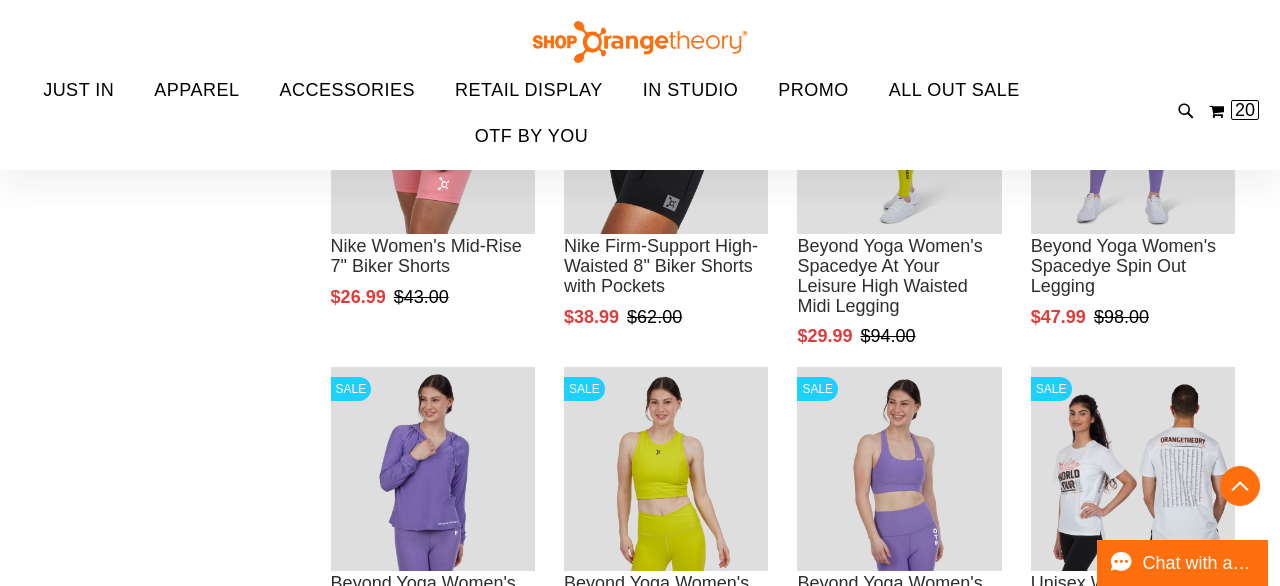 scroll, scrollTop: 12933, scrollLeft: 0, axis: vertical 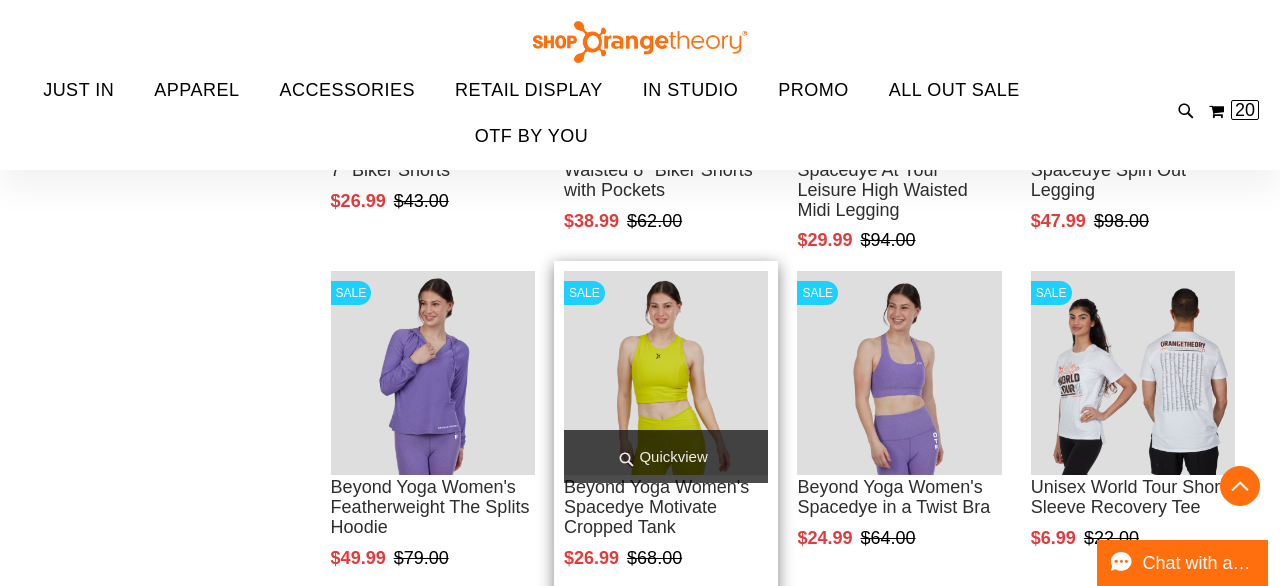 click on "Quickview" at bounding box center (666, 456) 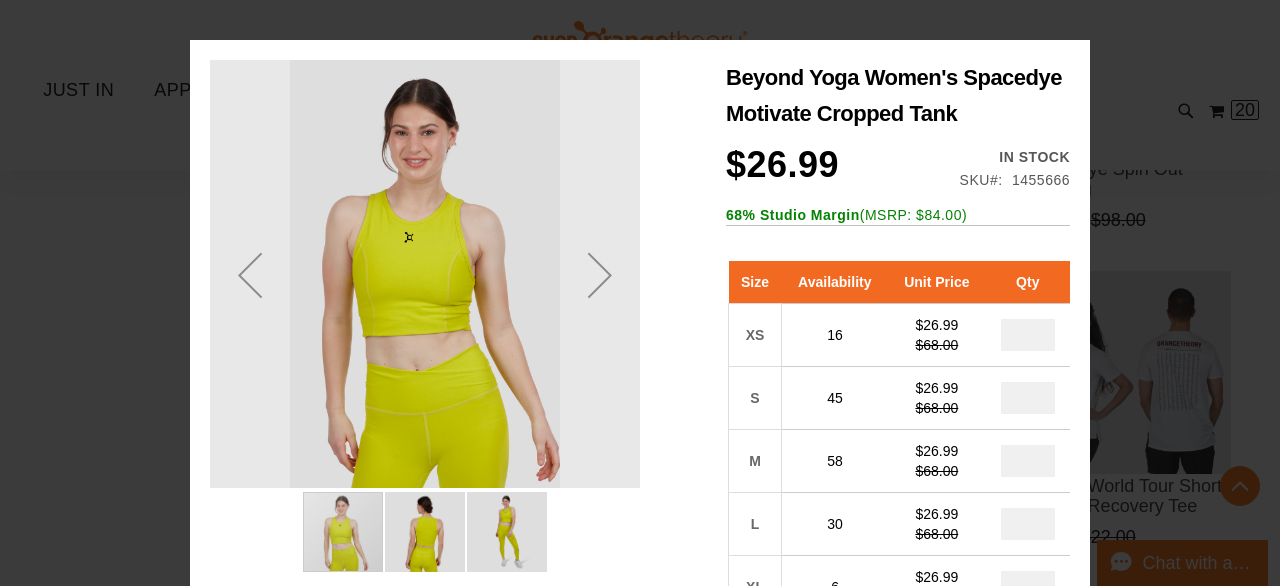 scroll, scrollTop: 0, scrollLeft: 0, axis: both 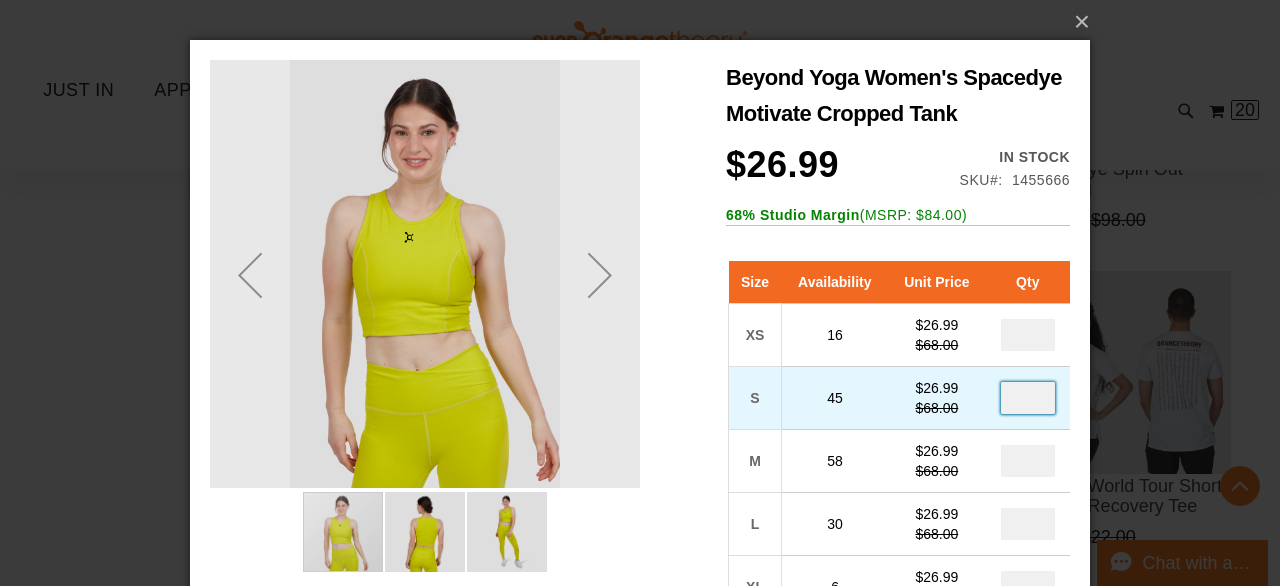 drag, startPoint x: 1036, startPoint y: 397, endPoint x: 1007, endPoint y: 397, distance: 29 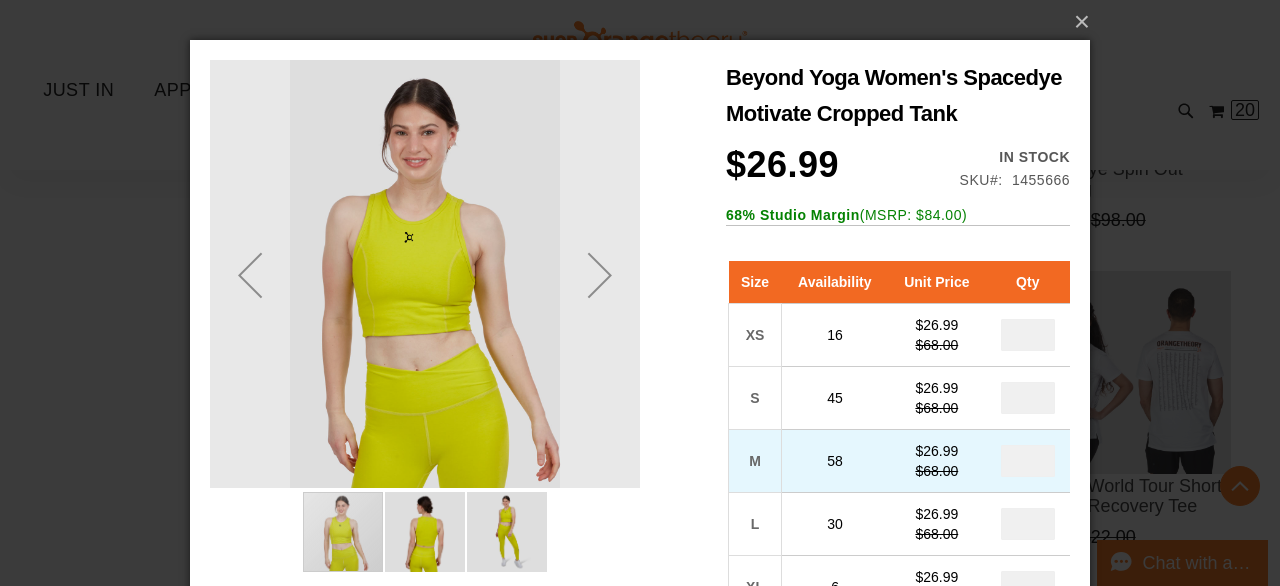 drag, startPoint x: 1043, startPoint y: 463, endPoint x: 1007, endPoint y: 463, distance: 36 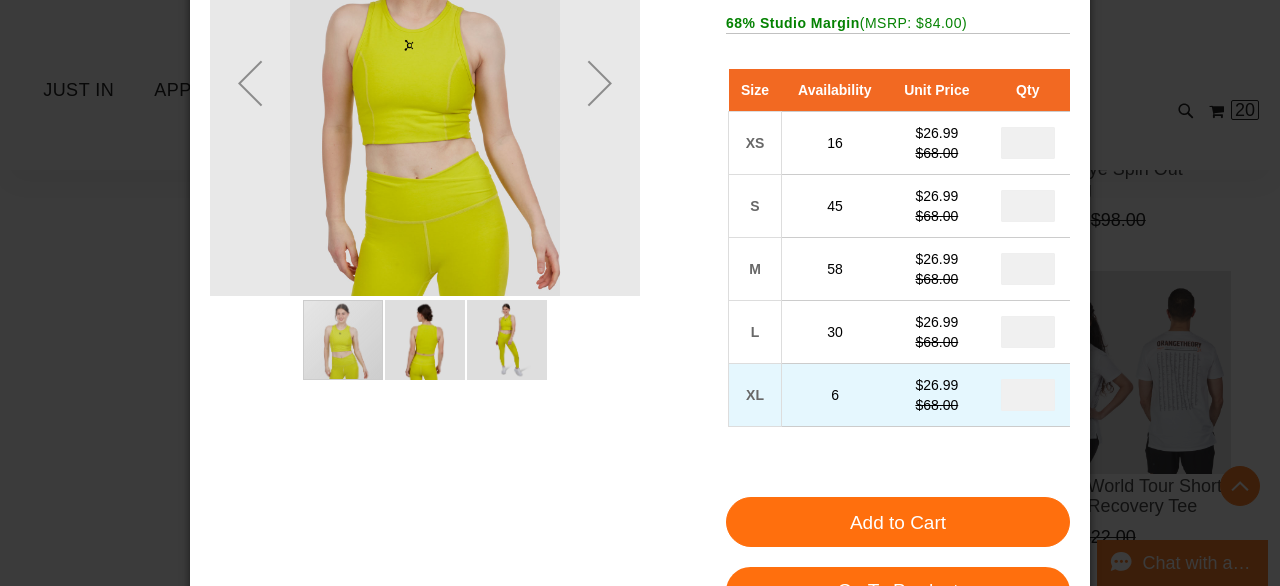 scroll, scrollTop: 256, scrollLeft: 0, axis: vertical 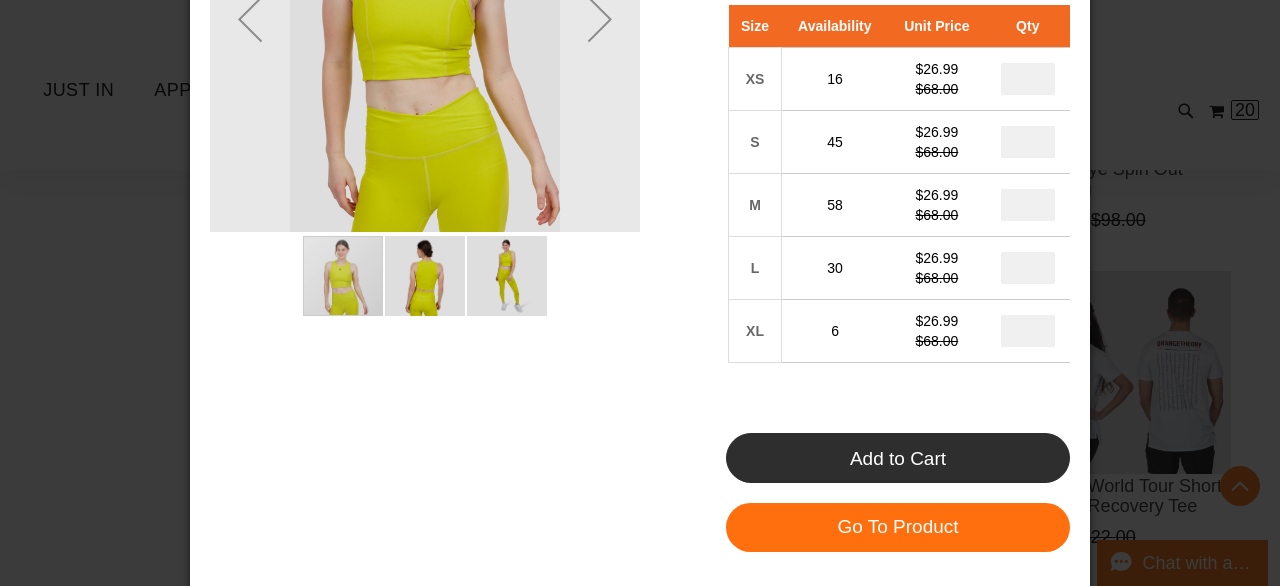 type on "*" 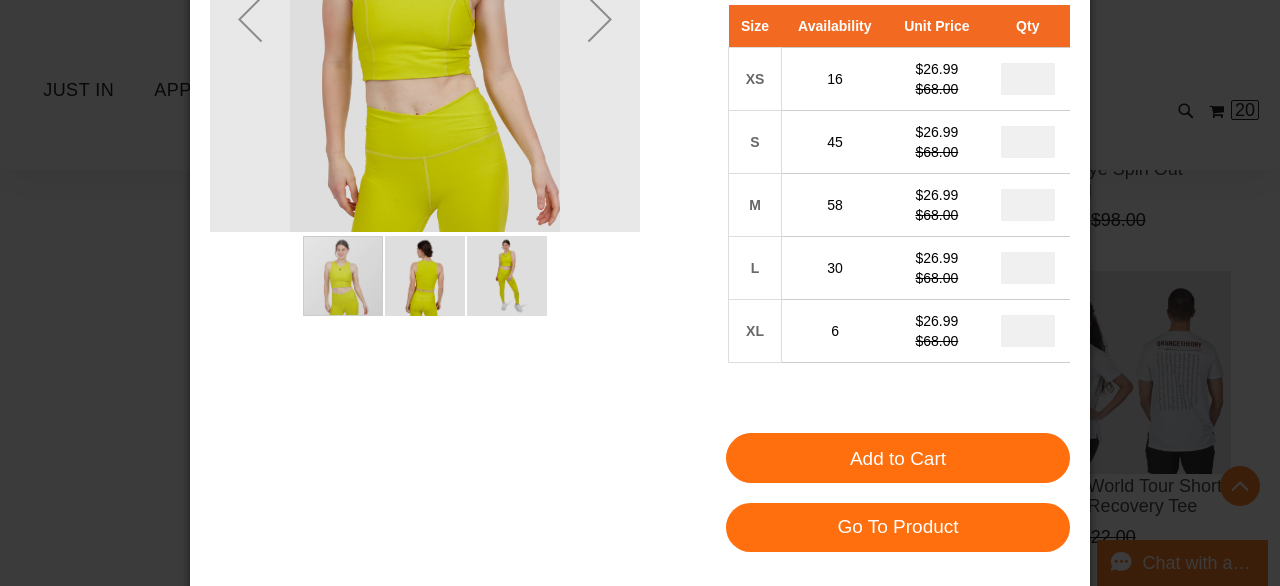 click on "×" at bounding box center (640, 293) 